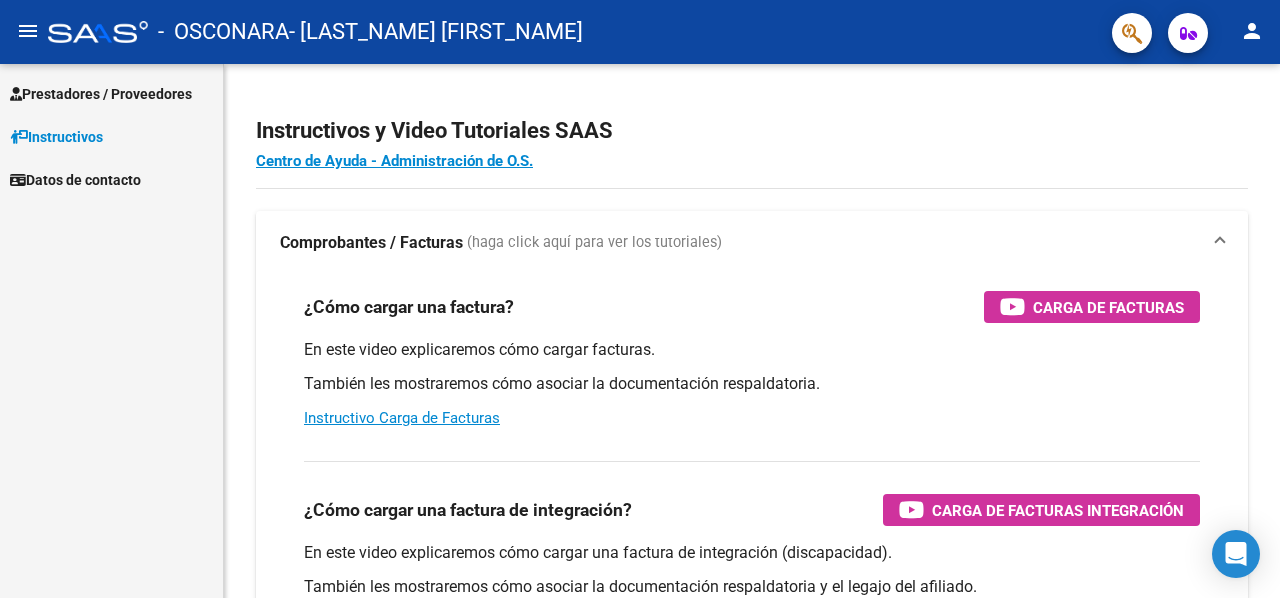 scroll, scrollTop: 0, scrollLeft: 0, axis: both 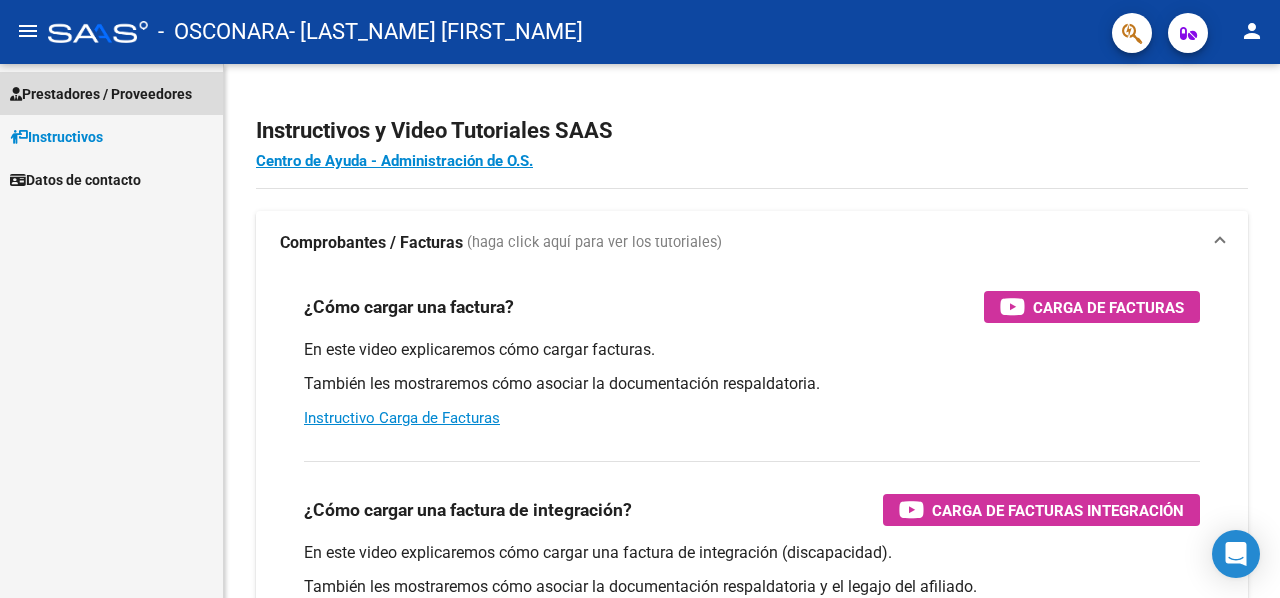 click on "Prestadores / Proveedores" at bounding box center [101, 94] 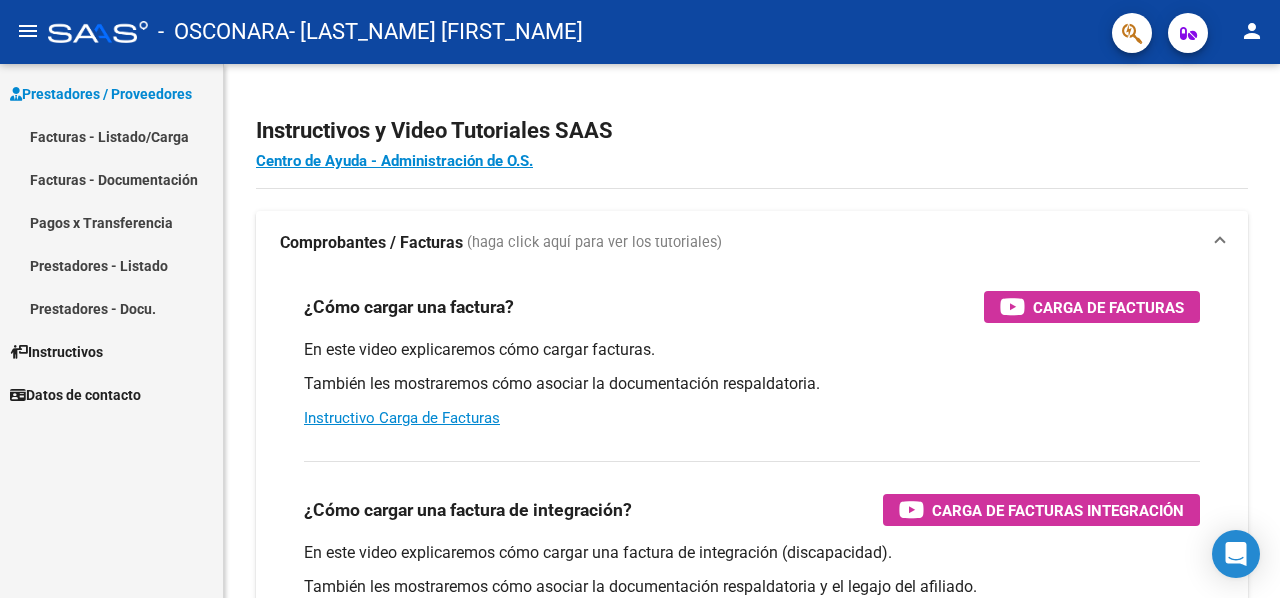 click on "Facturas - Listado/Carga" at bounding box center (111, 136) 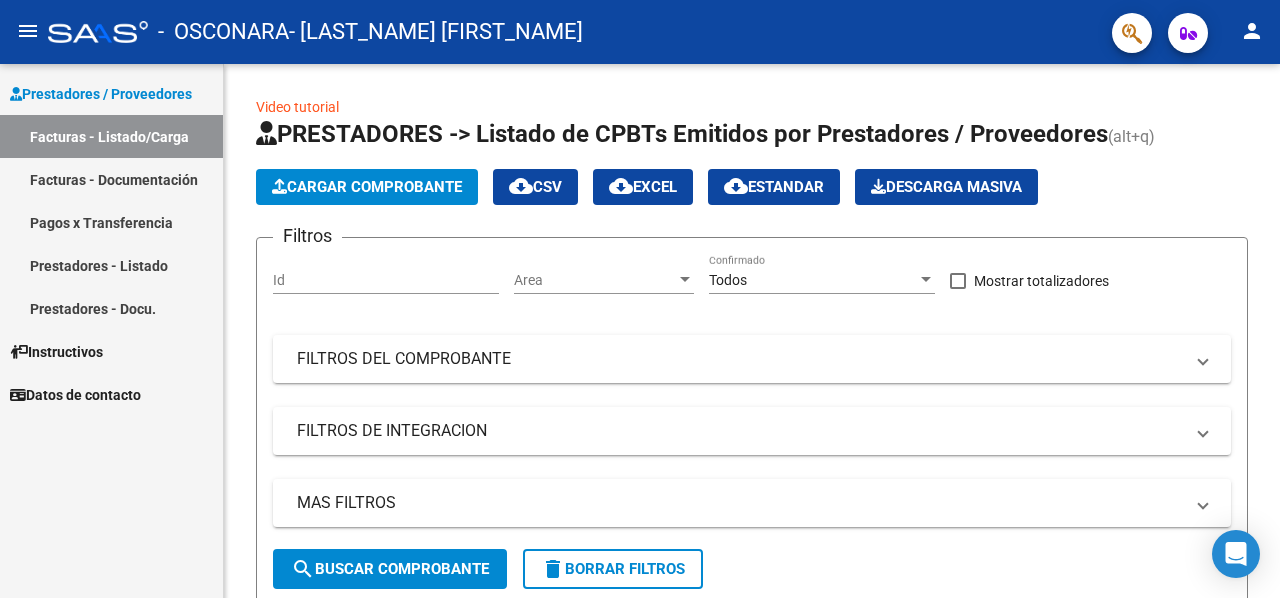 click on "Facturas - Documentación" at bounding box center (111, 179) 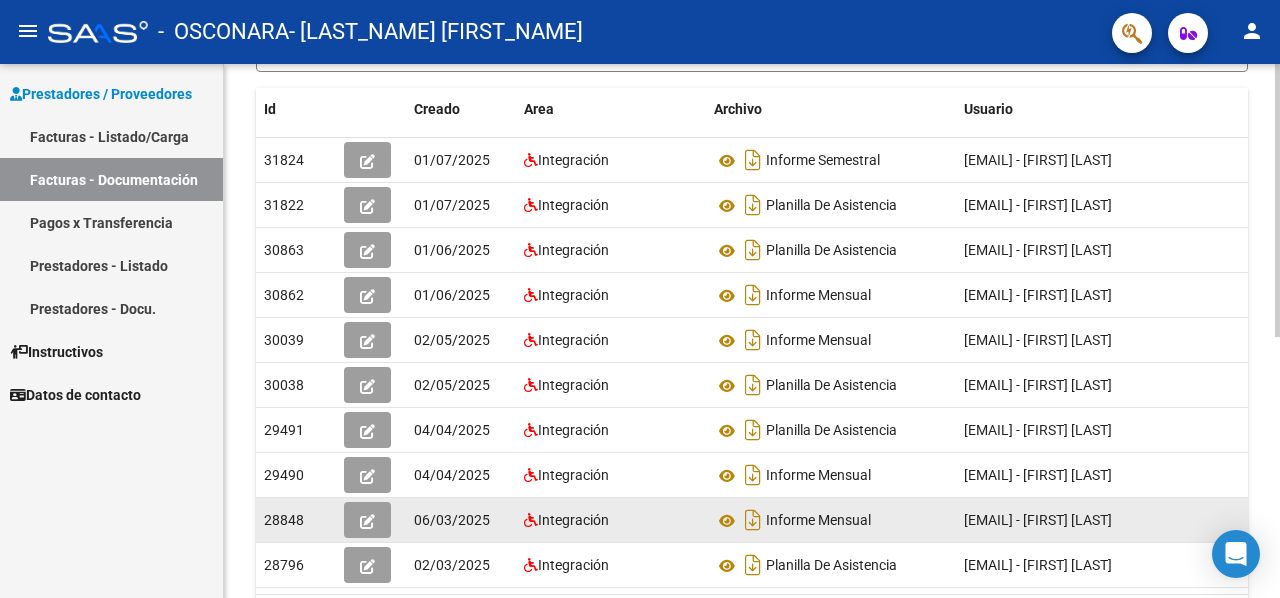 scroll, scrollTop: 500, scrollLeft: 0, axis: vertical 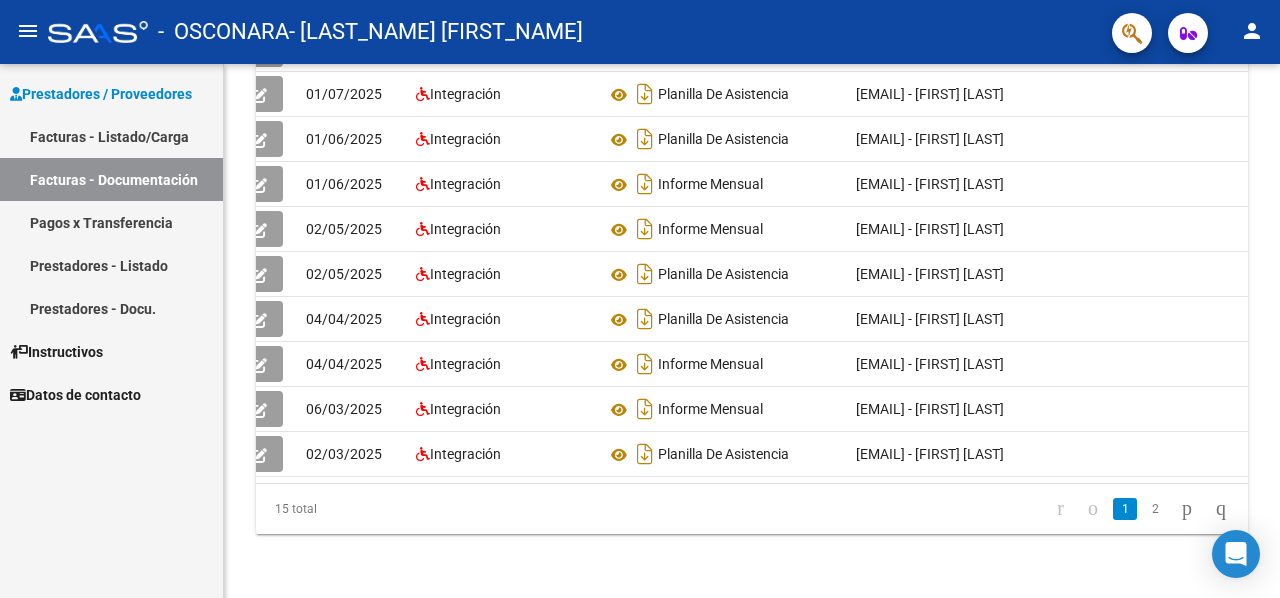 click on "Facturas - Listado/Carga" at bounding box center [111, 136] 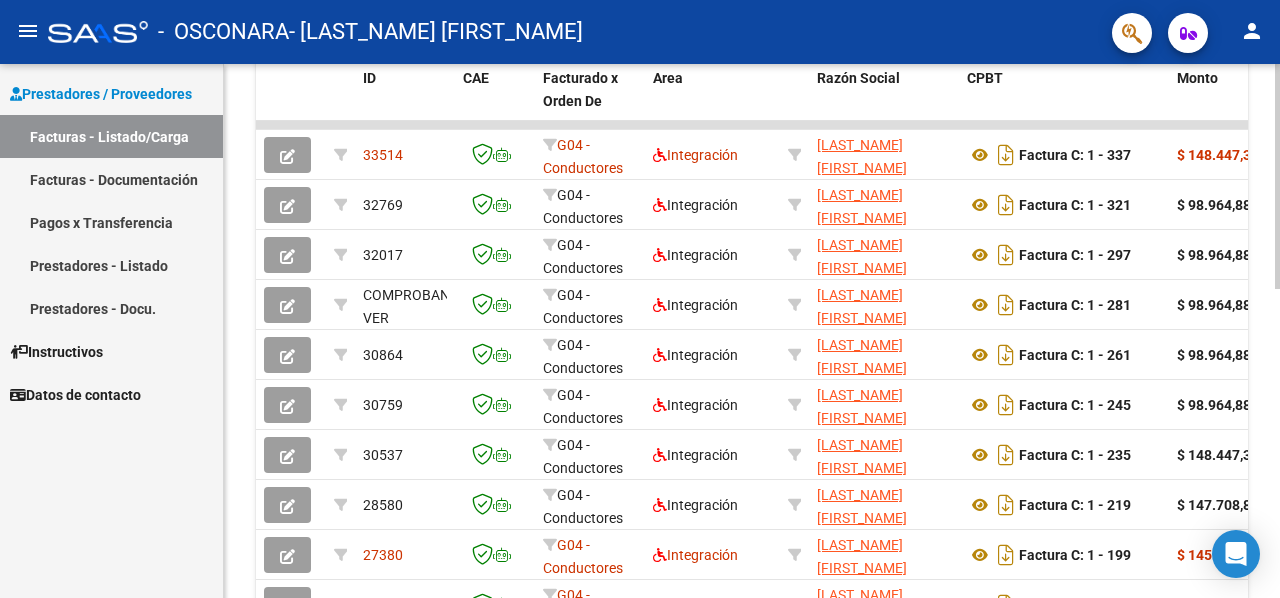 scroll, scrollTop: 707, scrollLeft: 0, axis: vertical 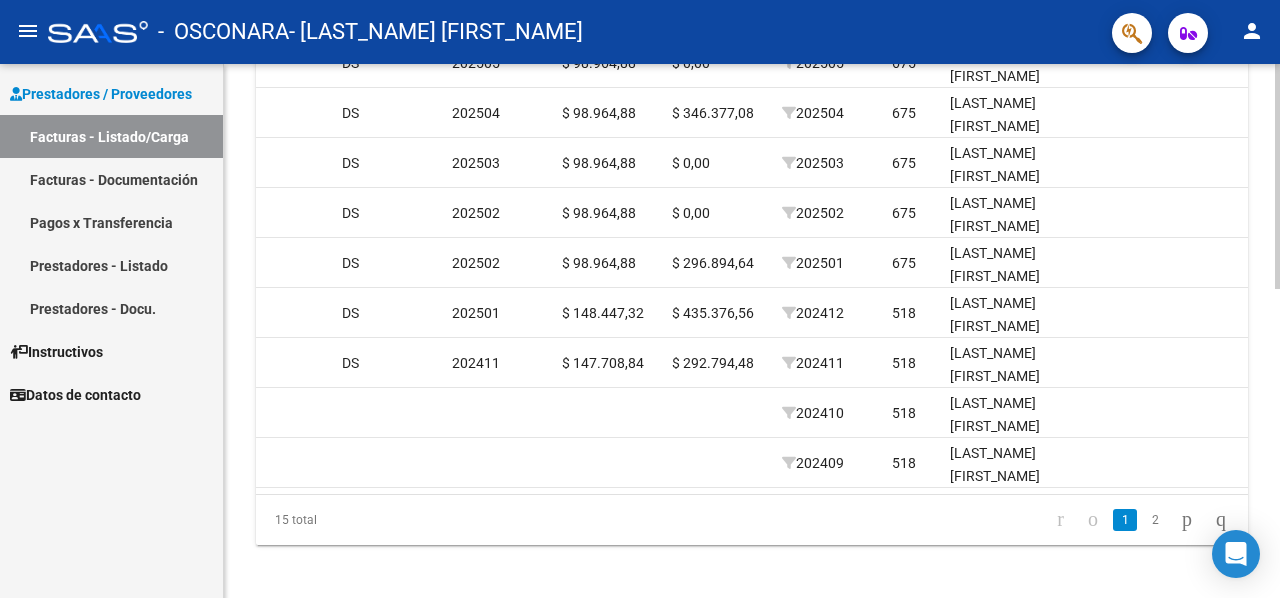 click on "15 total   1   2" 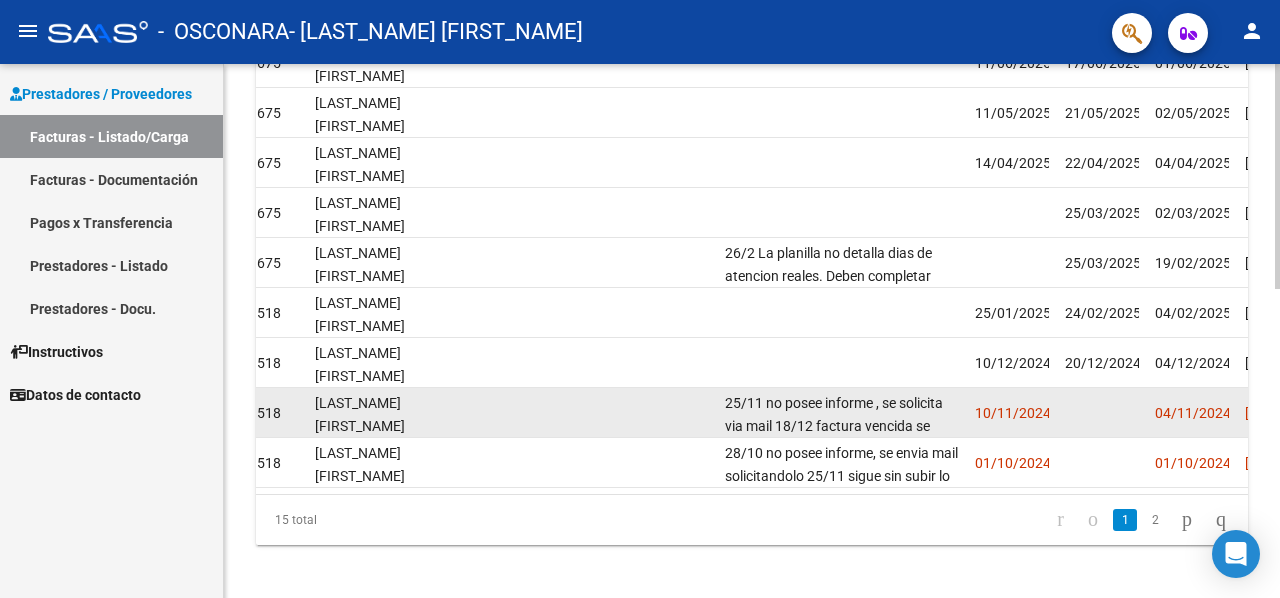 scroll, scrollTop: 0, scrollLeft: 2886, axis: horizontal 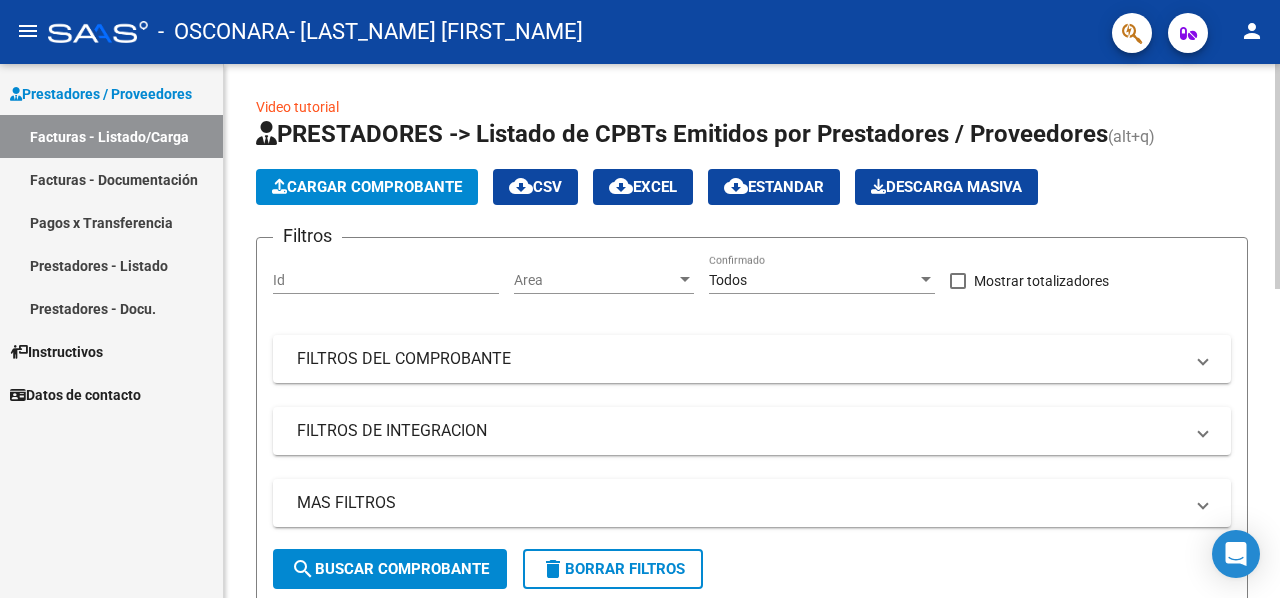 click on "Cargar Comprobante" 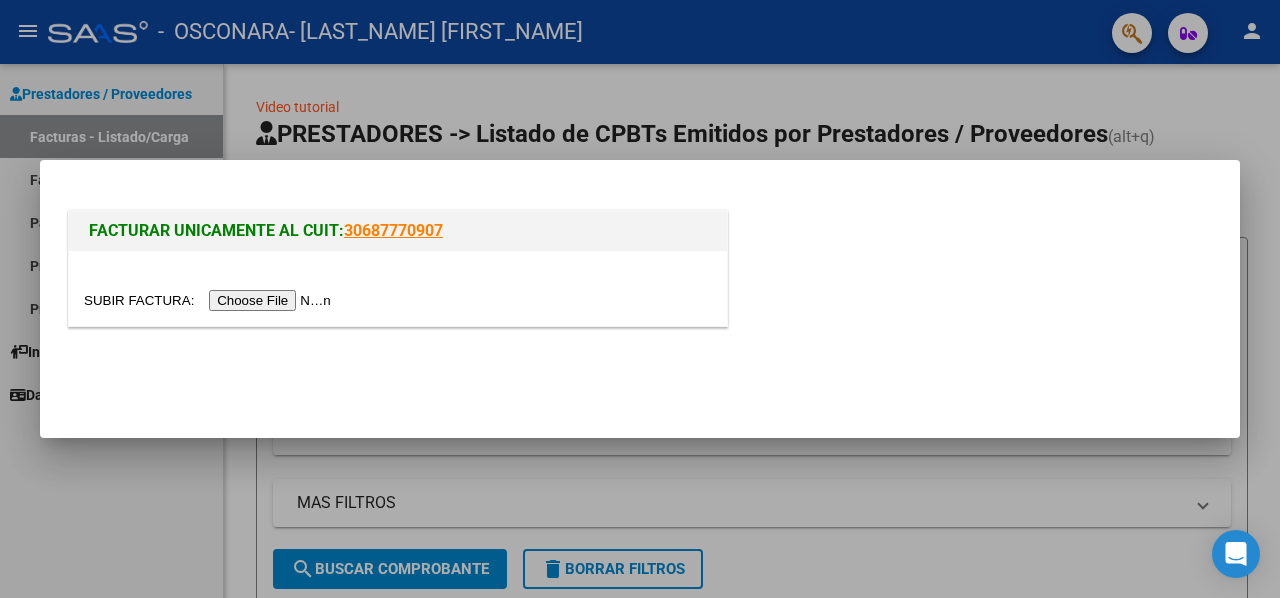 click at bounding box center [210, 300] 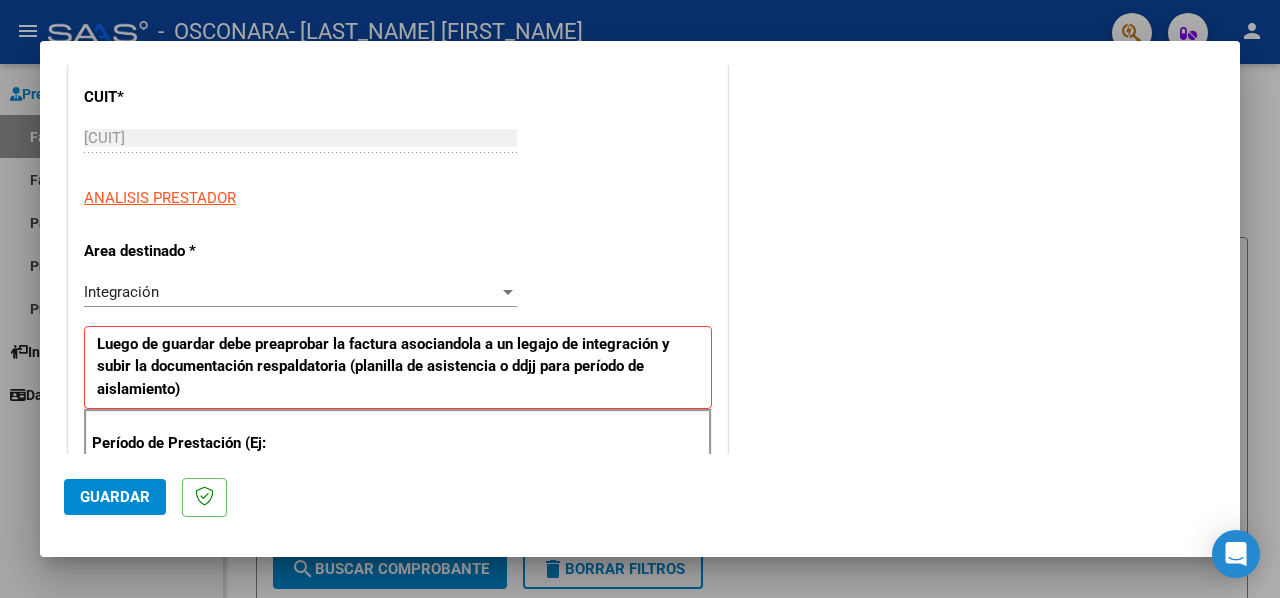 scroll, scrollTop: 300, scrollLeft: 0, axis: vertical 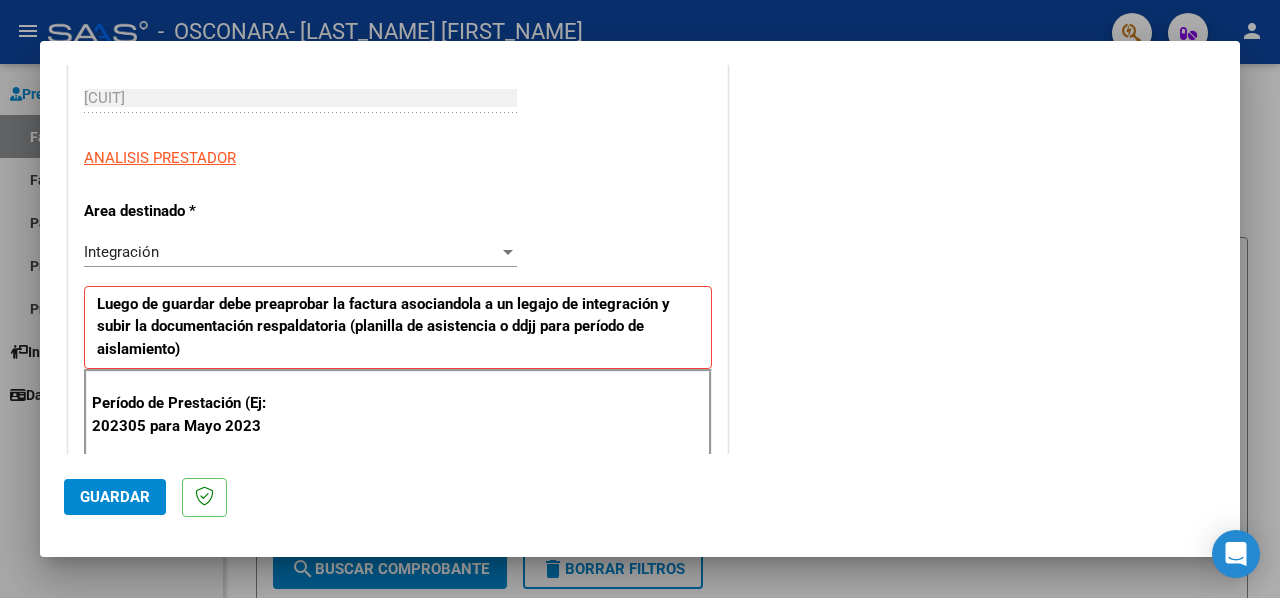 click on "Integración Seleccionar Area" at bounding box center [300, 252] 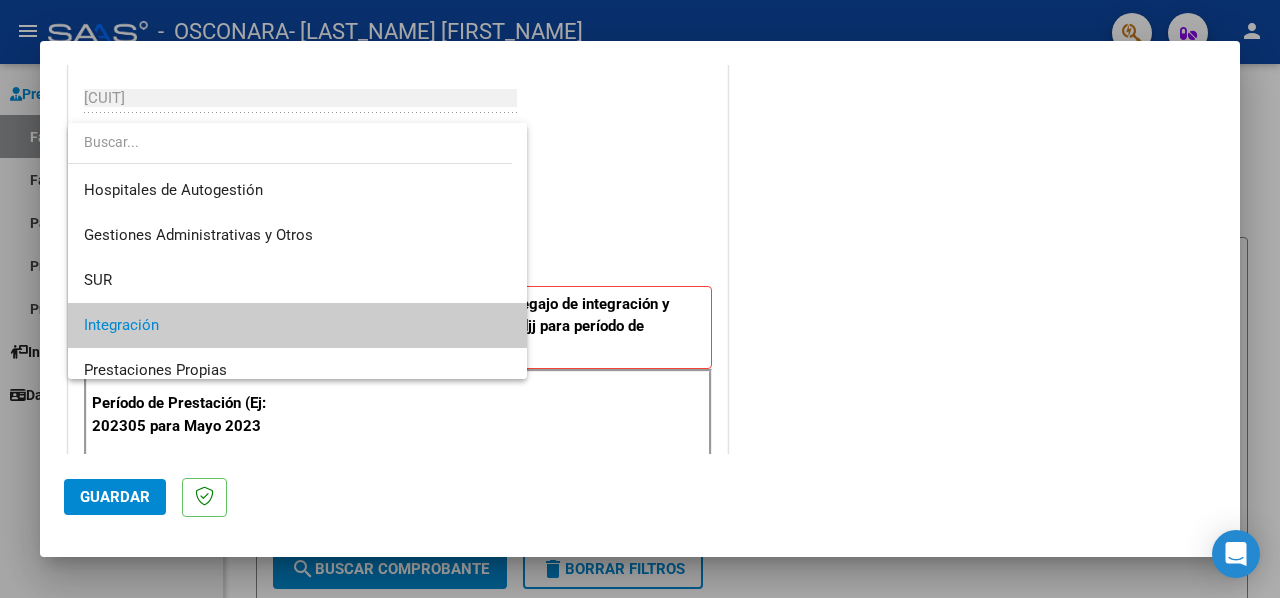 scroll, scrollTop: 74, scrollLeft: 0, axis: vertical 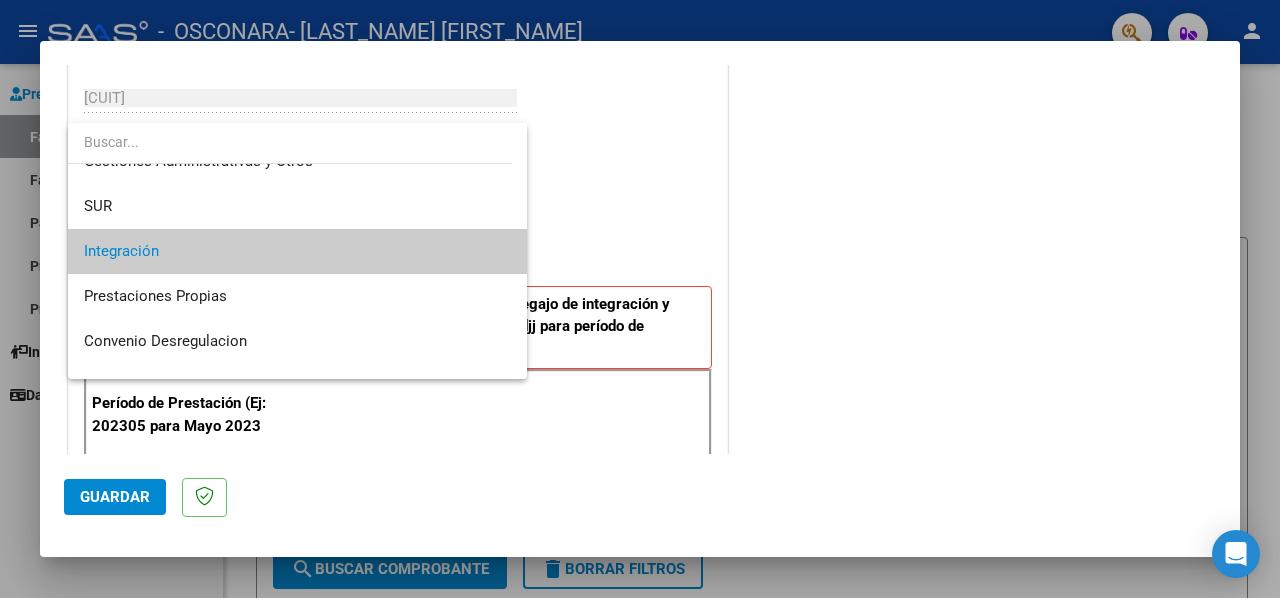click on "Integración" at bounding box center [298, 251] 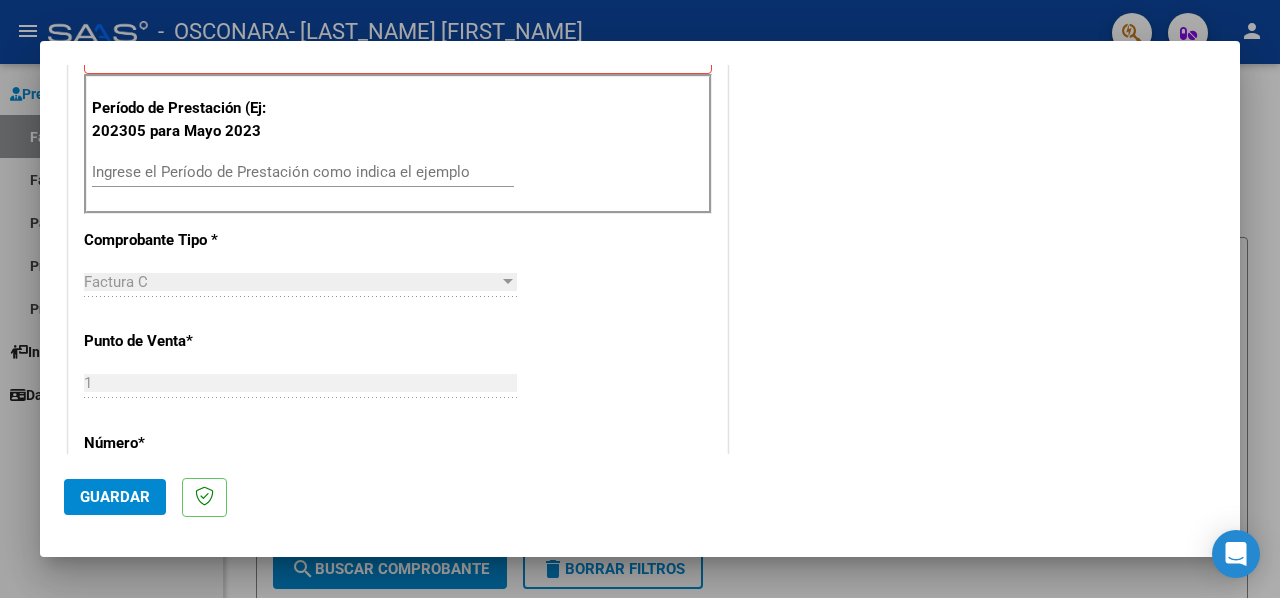 scroll, scrollTop: 500, scrollLeft: 0, axis: vertical 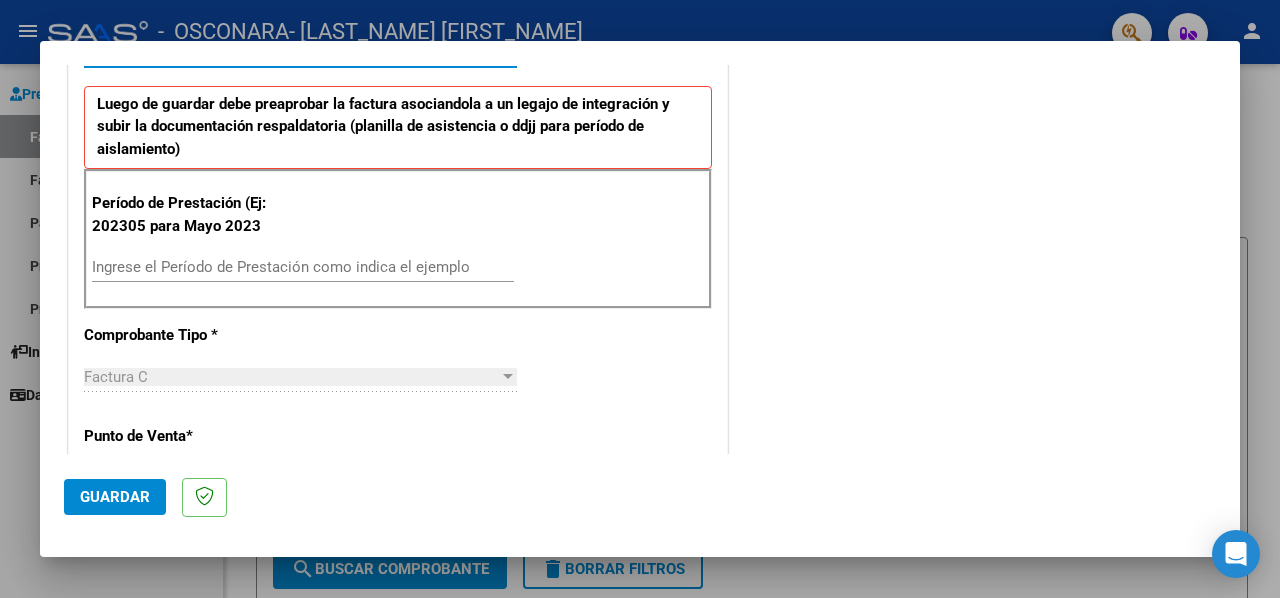 click on "Ingrese el Período de Prestación como indica el ejemplo" at bounding box center [303, 267] 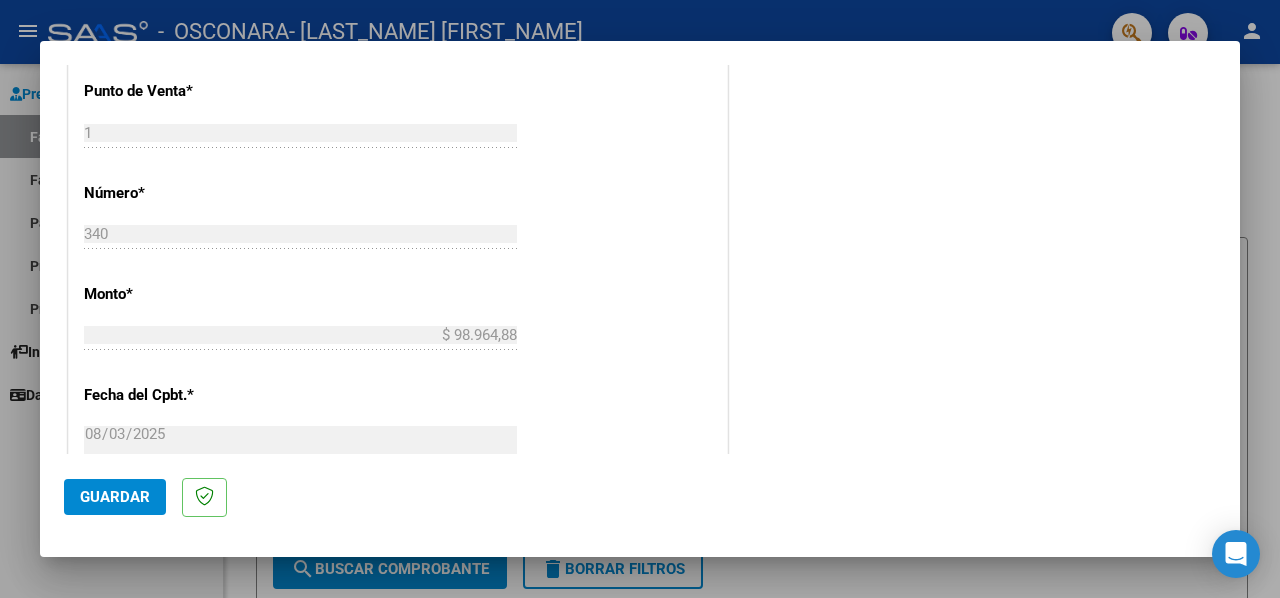 scroll, scrollTop: 900, scrollLeft: 0, axis: vertical 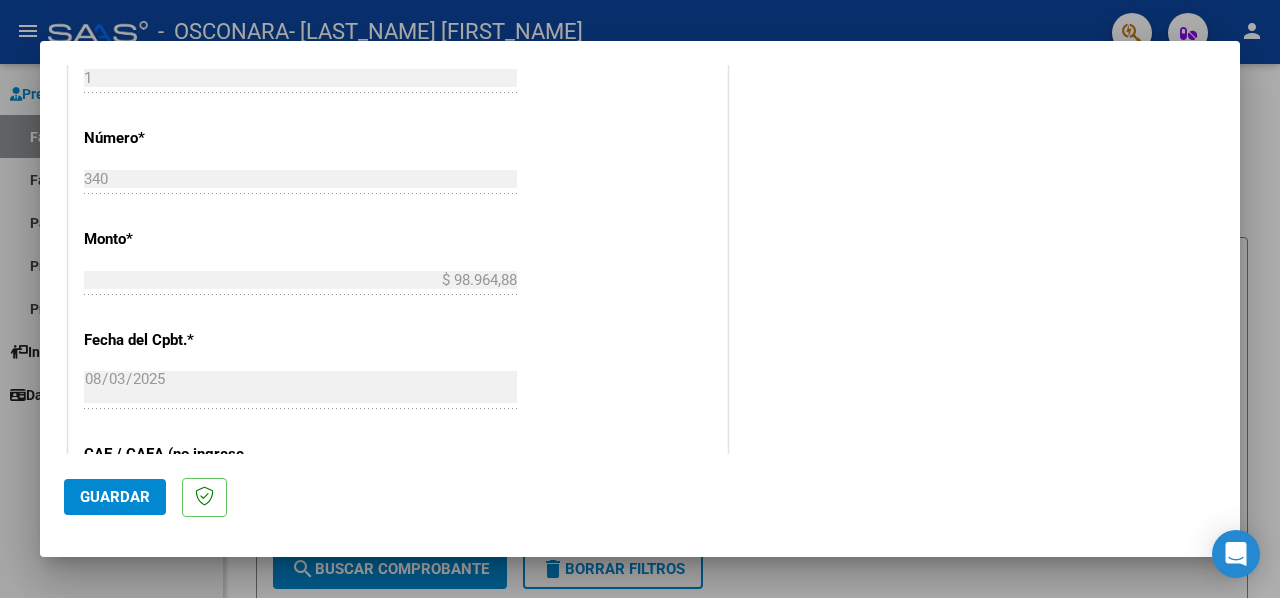 type on "202506" 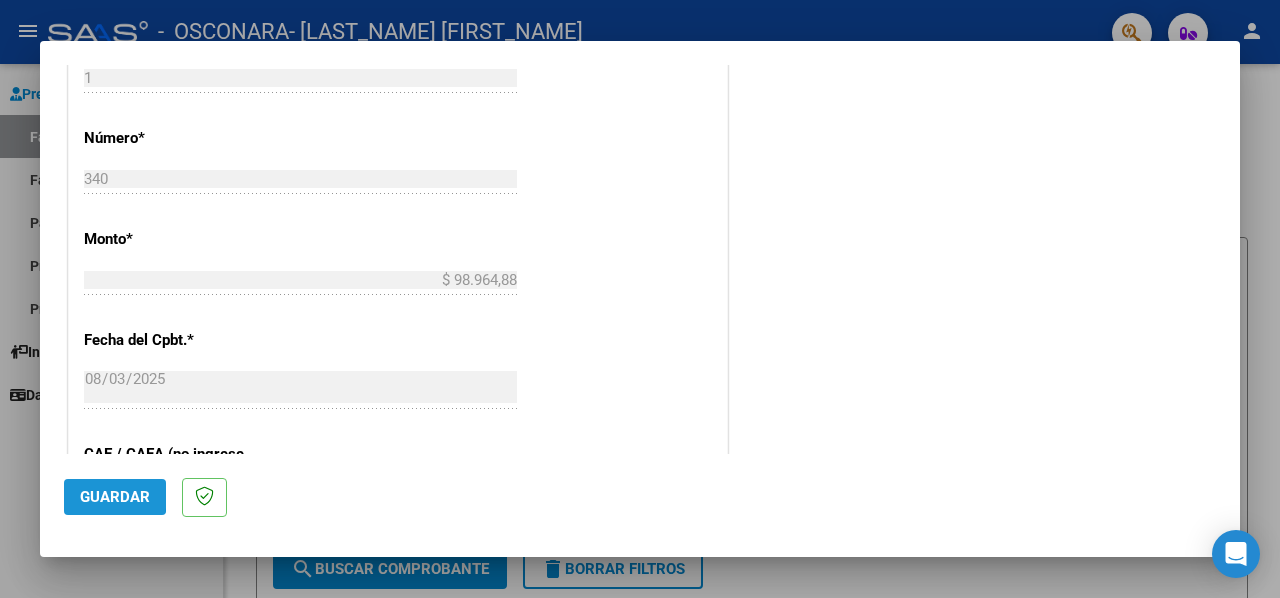 click on "Guardar" 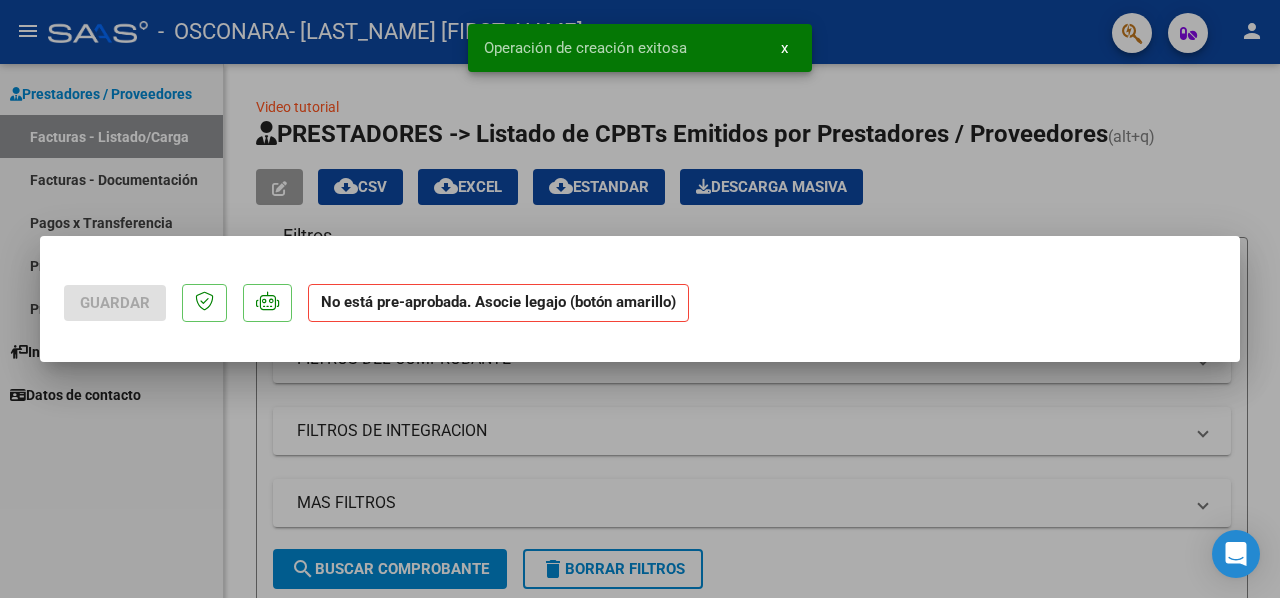 scroll, scrollTop: 0, scrollLeft: 0, axis: both 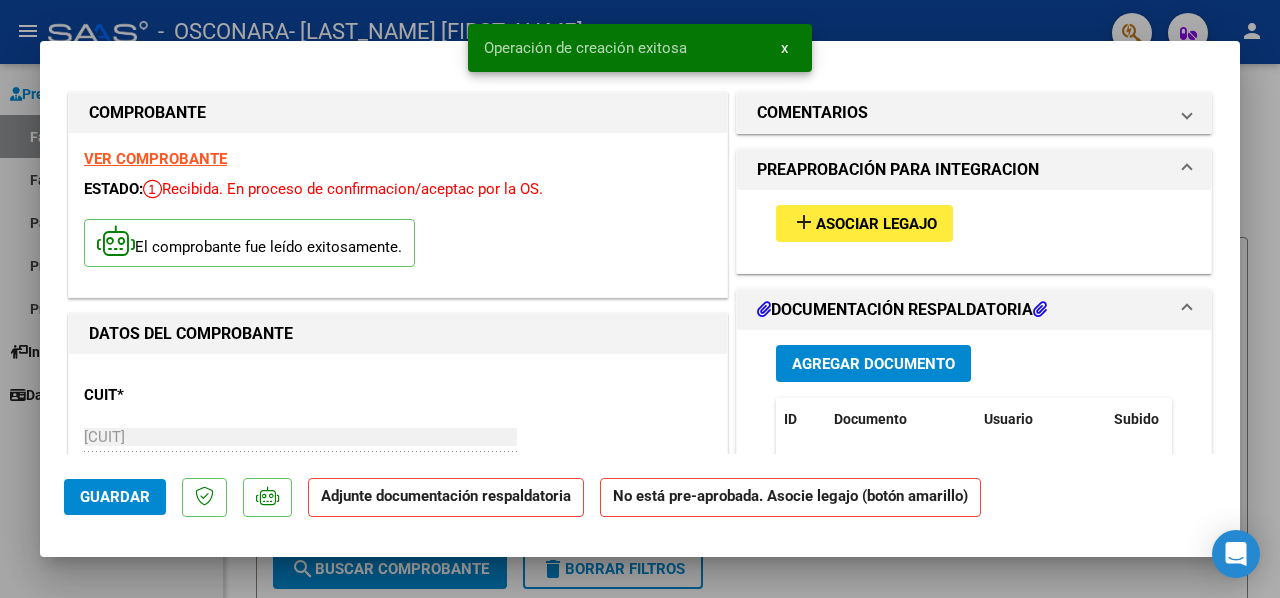 click on "Asociar Legajo" at bounding box center (876, 224) 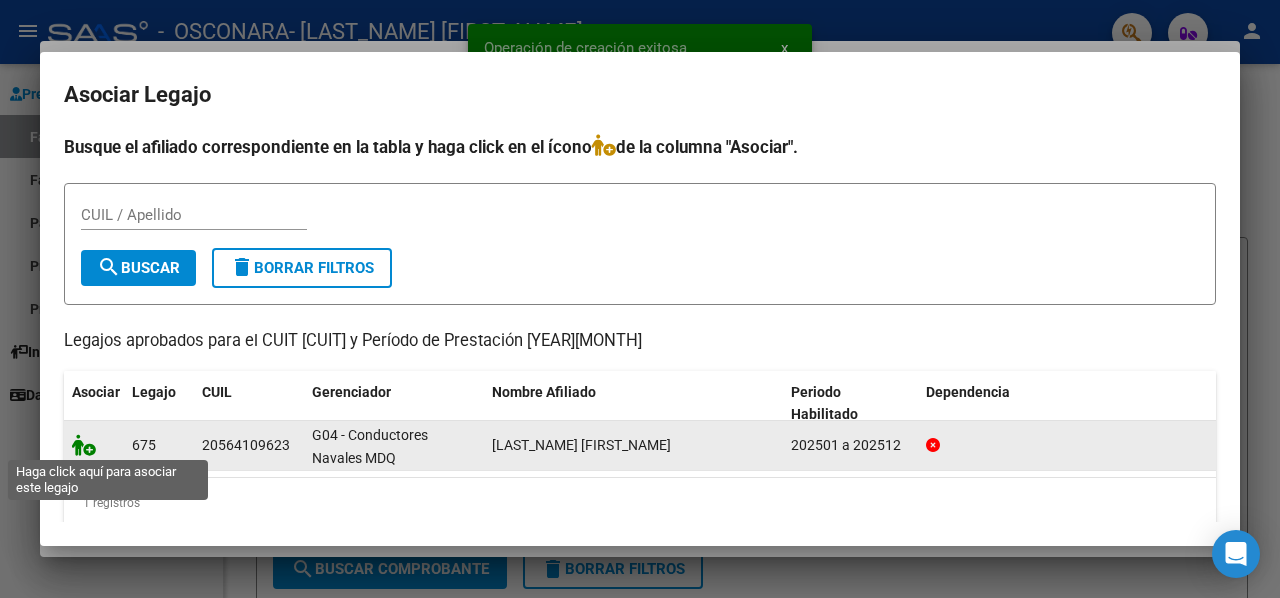 click 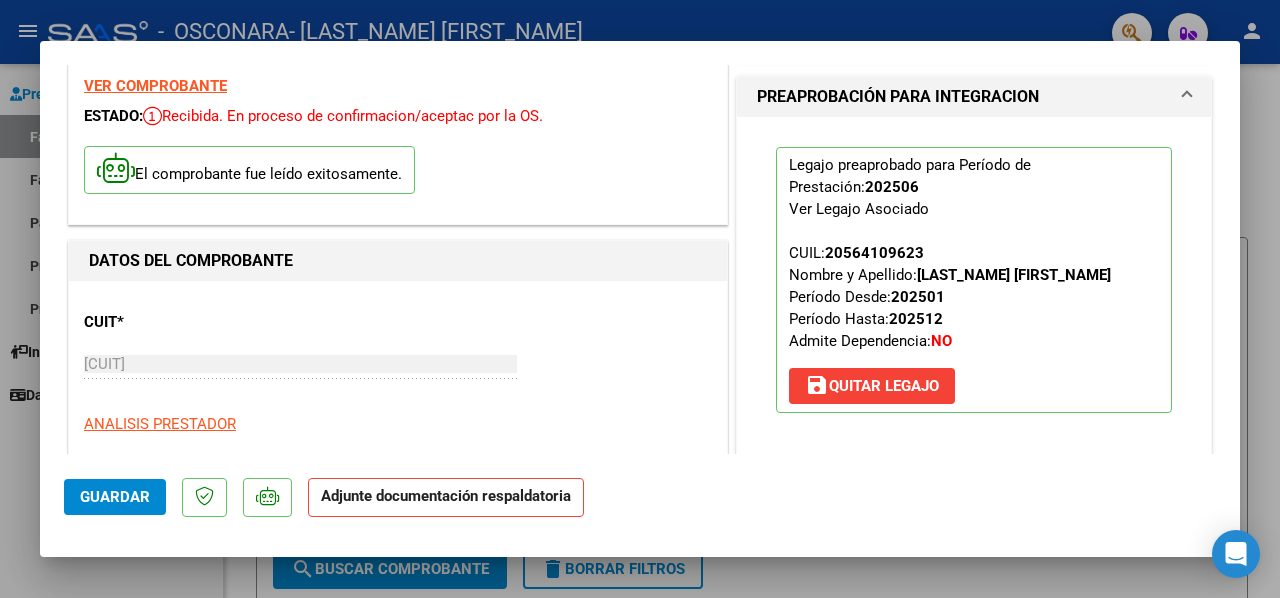 scroll, scrollTop: 200, scrollLeft: 0, axis: vertical 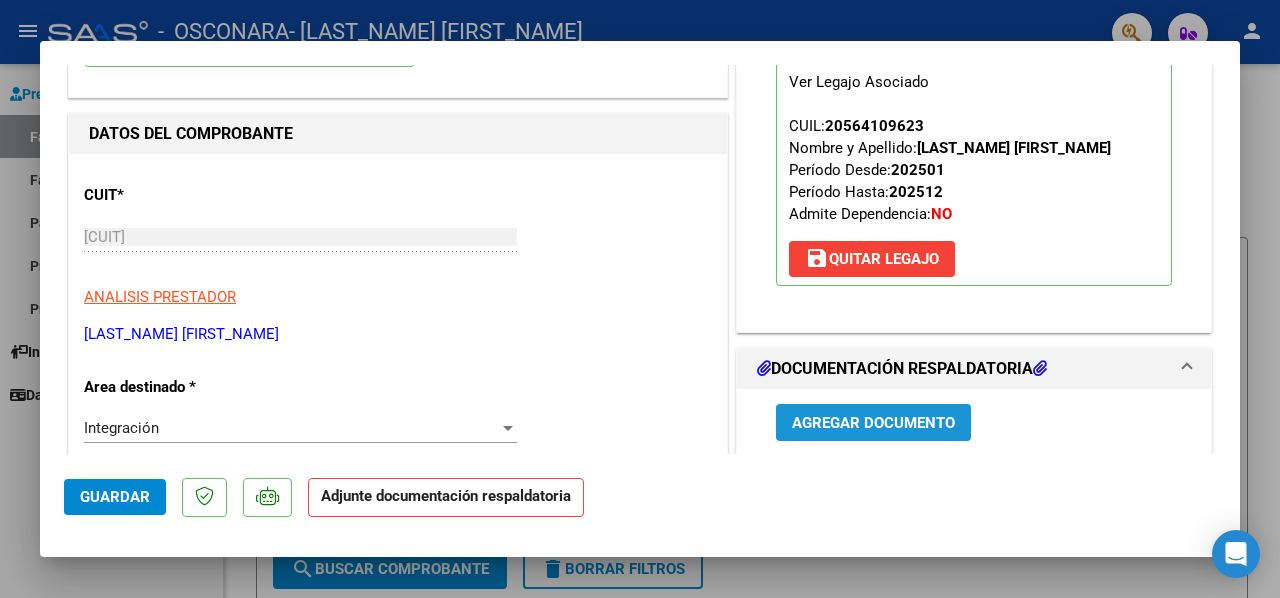 click on "Agregar Documento" at bounding box center [873, 423] 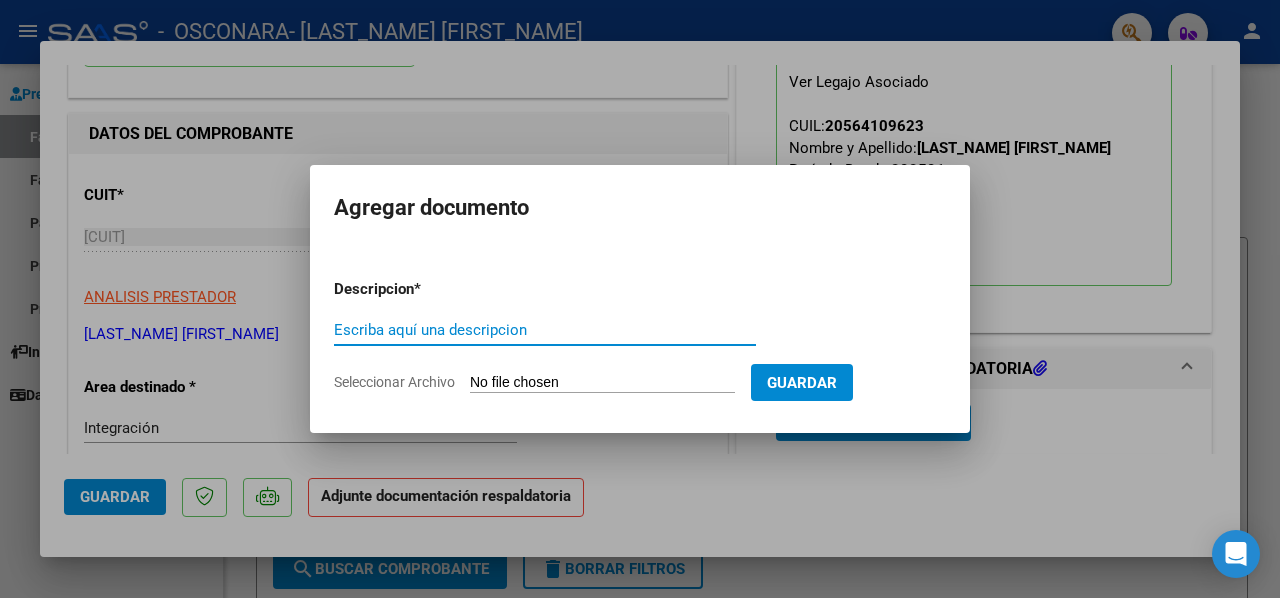 click on "Escriba aquí una descripcion" at bounding box center (545, 330) 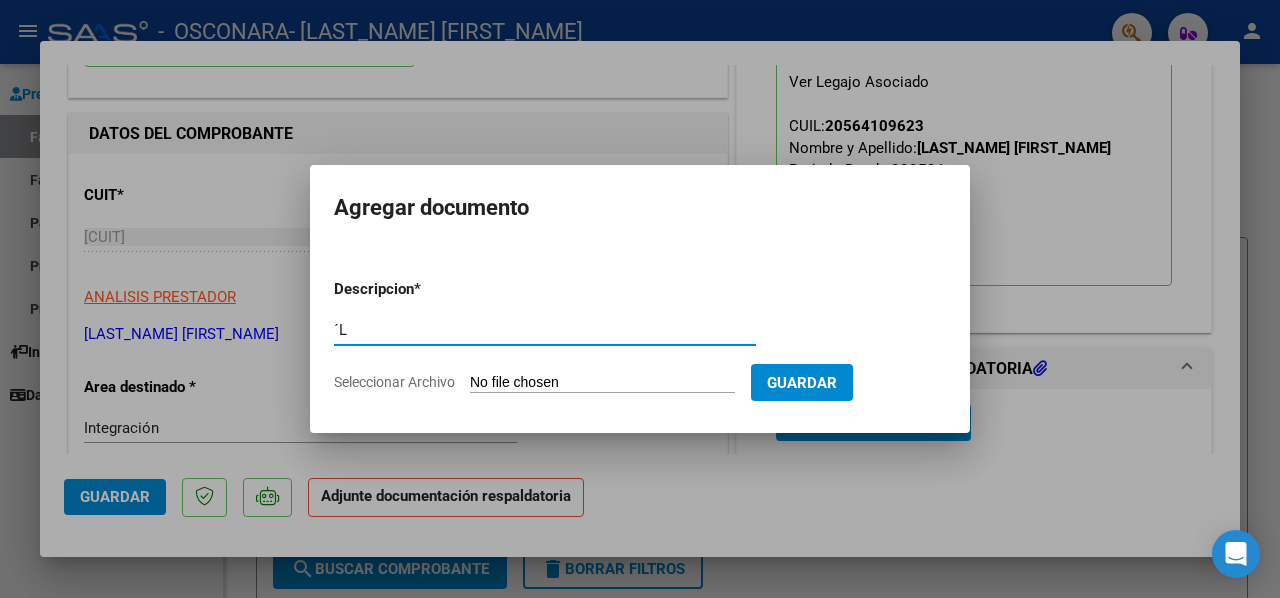 type on "´" 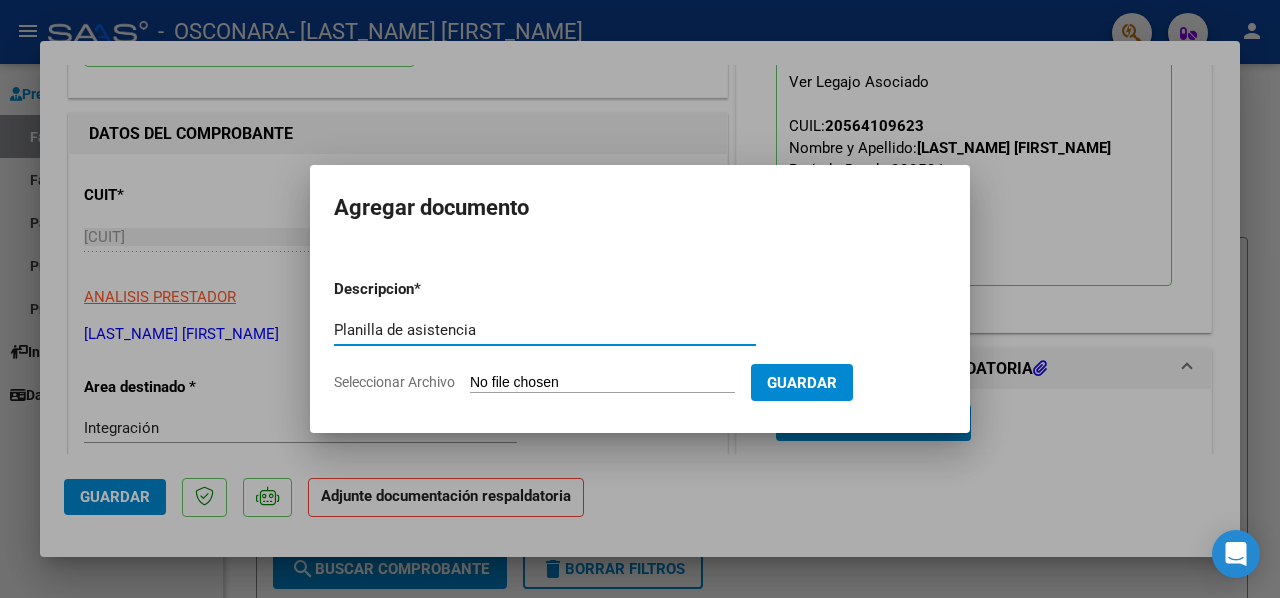 type on "Planilla de asistencia" 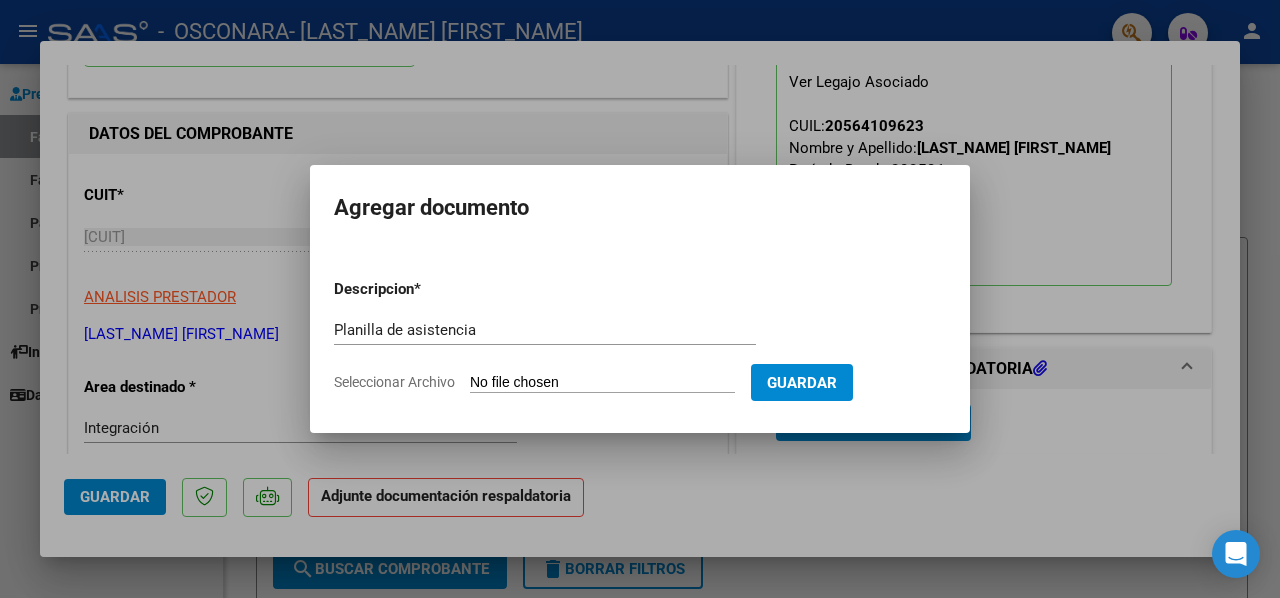 click on "Seleccionar Archivo" at bounding box center [602, 383] 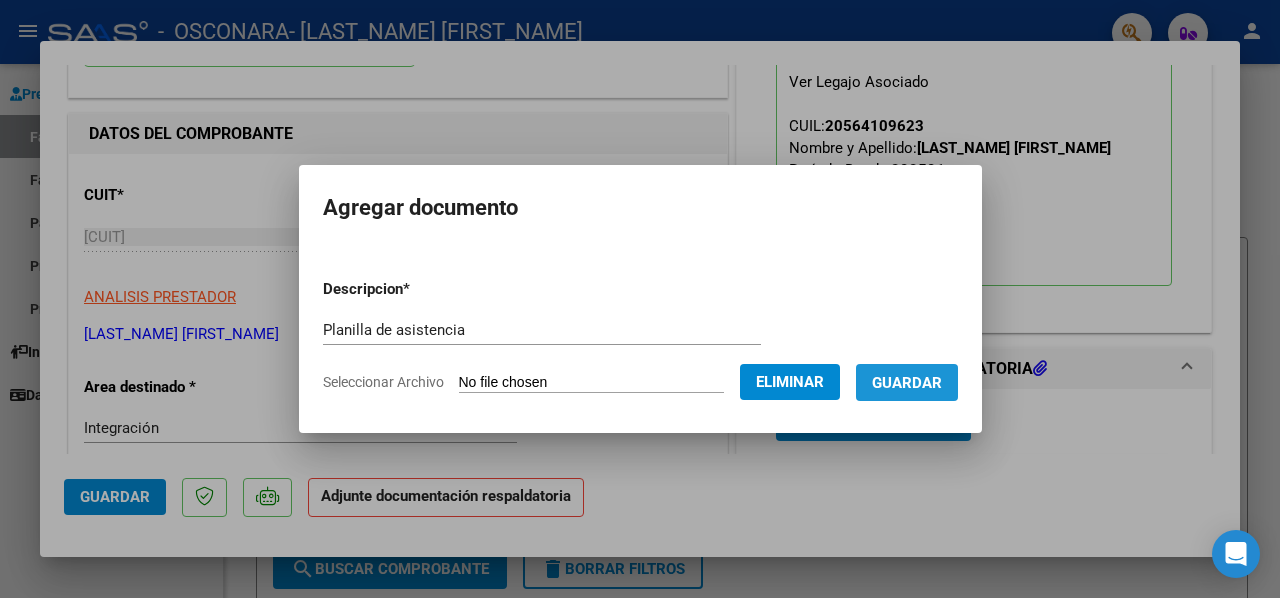 drag, startPoint x: 927, startPoint y: 393, endPoint x: 899, endPoint y: 400, distance: 28.86174 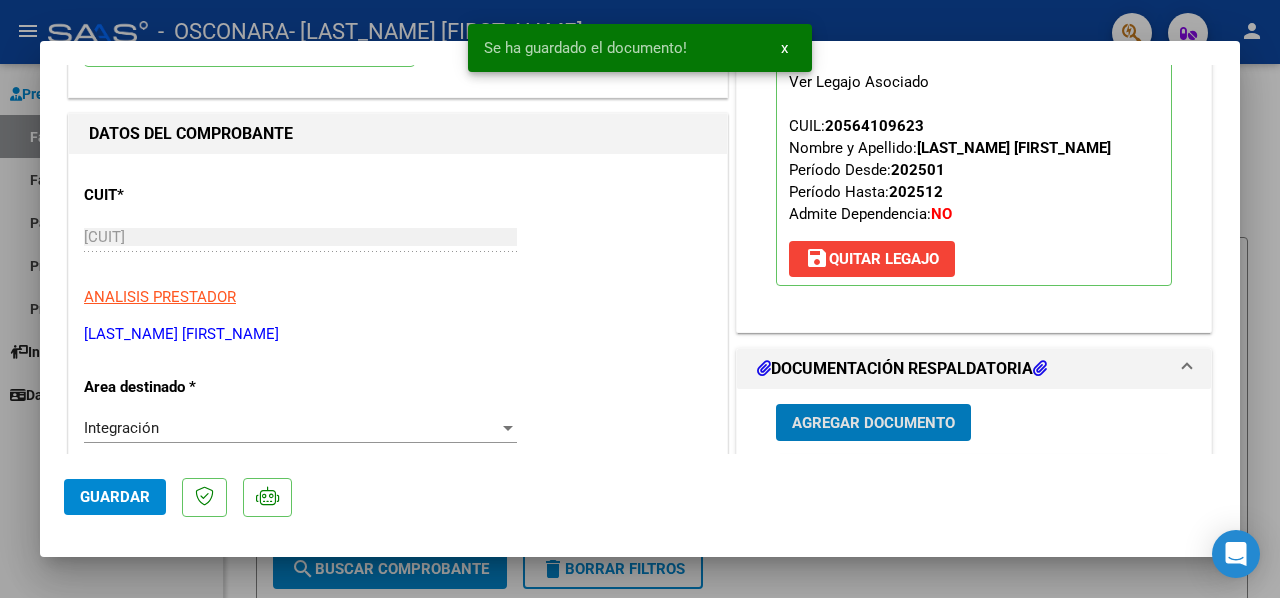 click on "Agregar Documento" at bounding box center (873, 423) 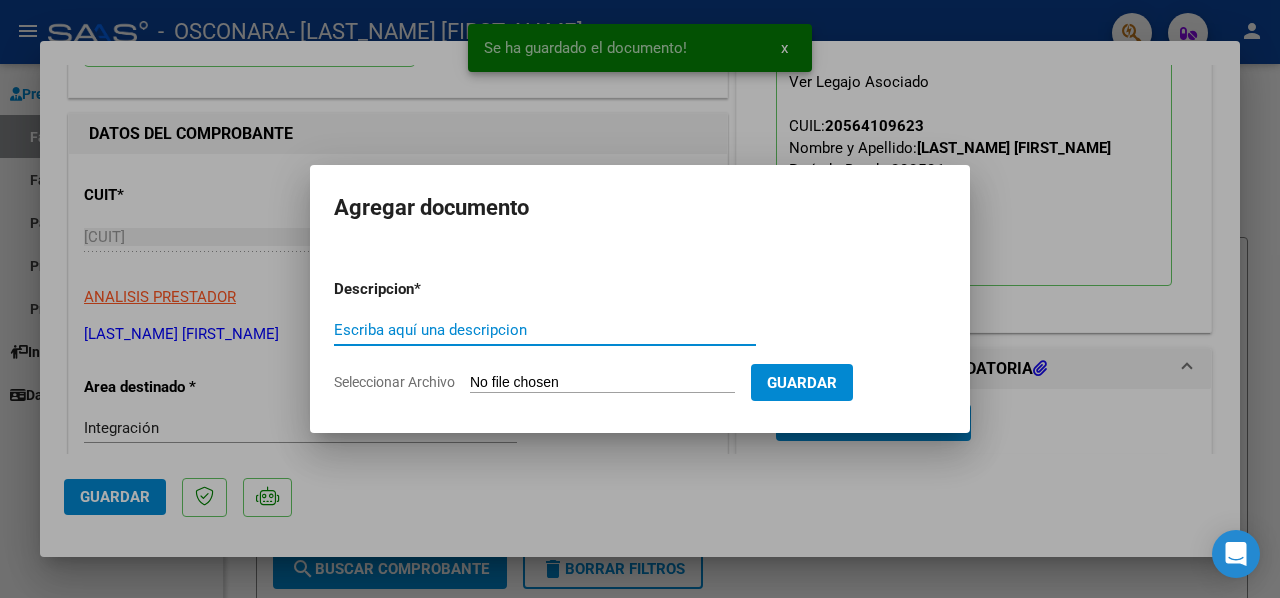 click on "Escriba aquí una descripcion" at bounding box center [545, 330] 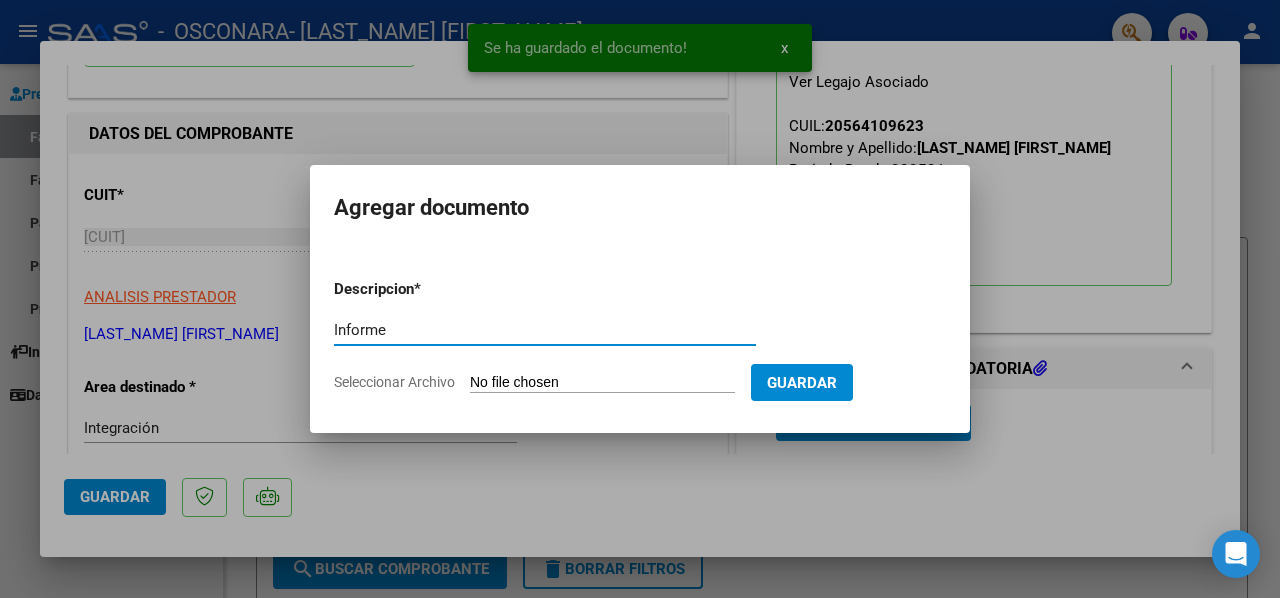 type on "Informe" 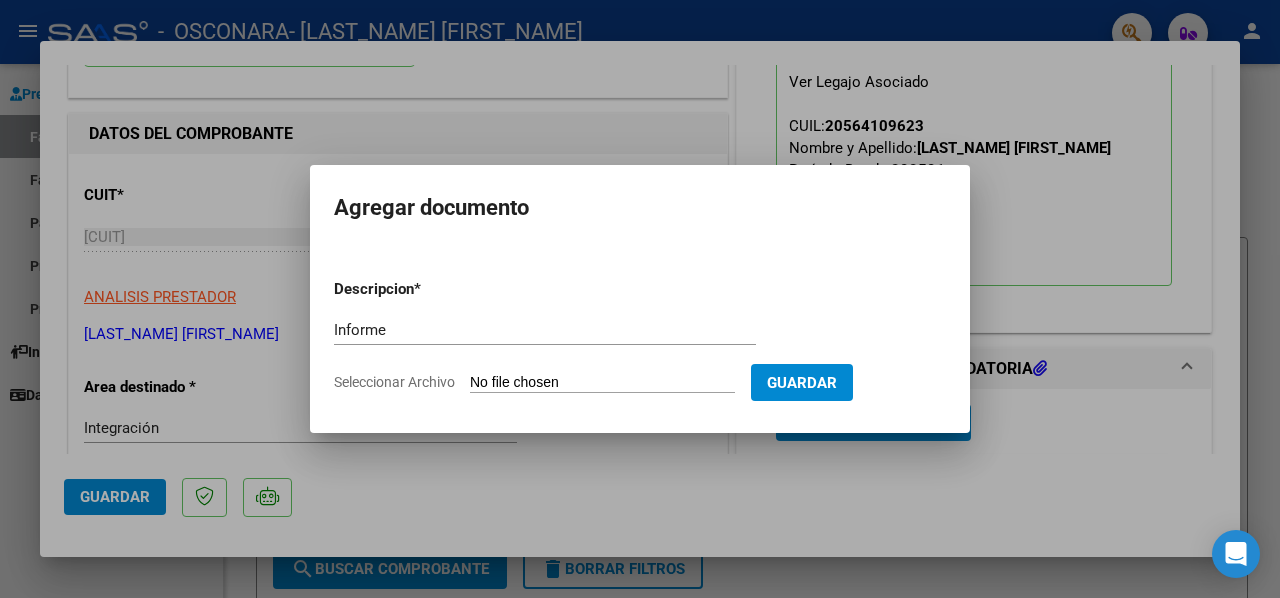 click on "Seleccionar Archivo" at bounding box center (602, 383) 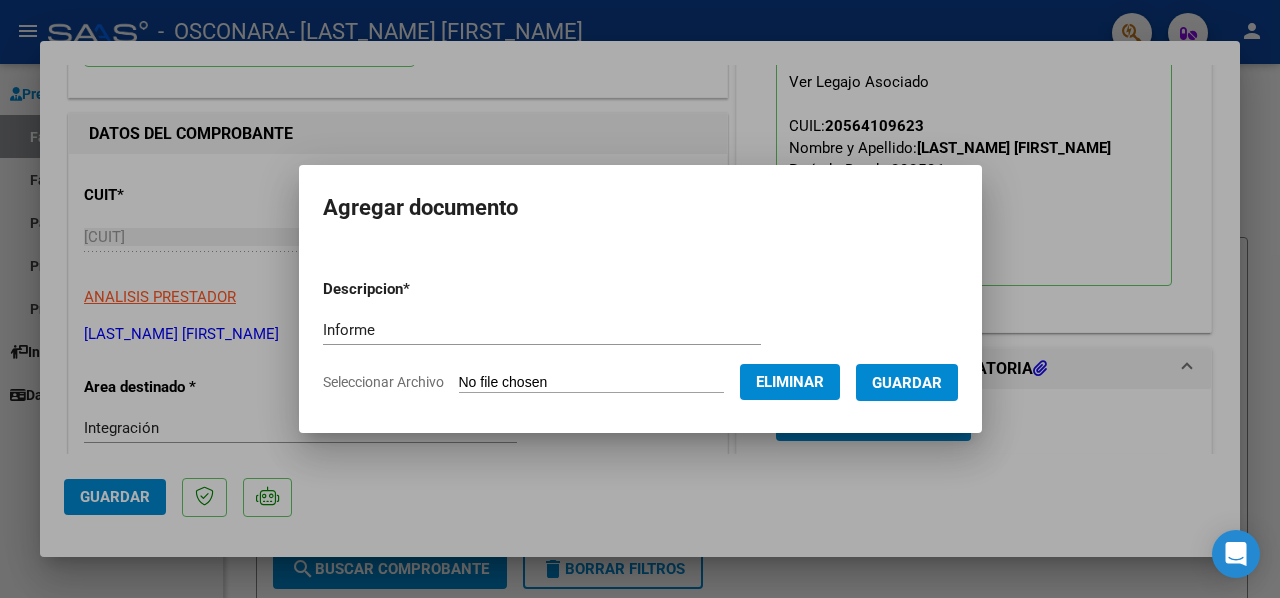click on "Guardar" at bounding box center [907, 383] 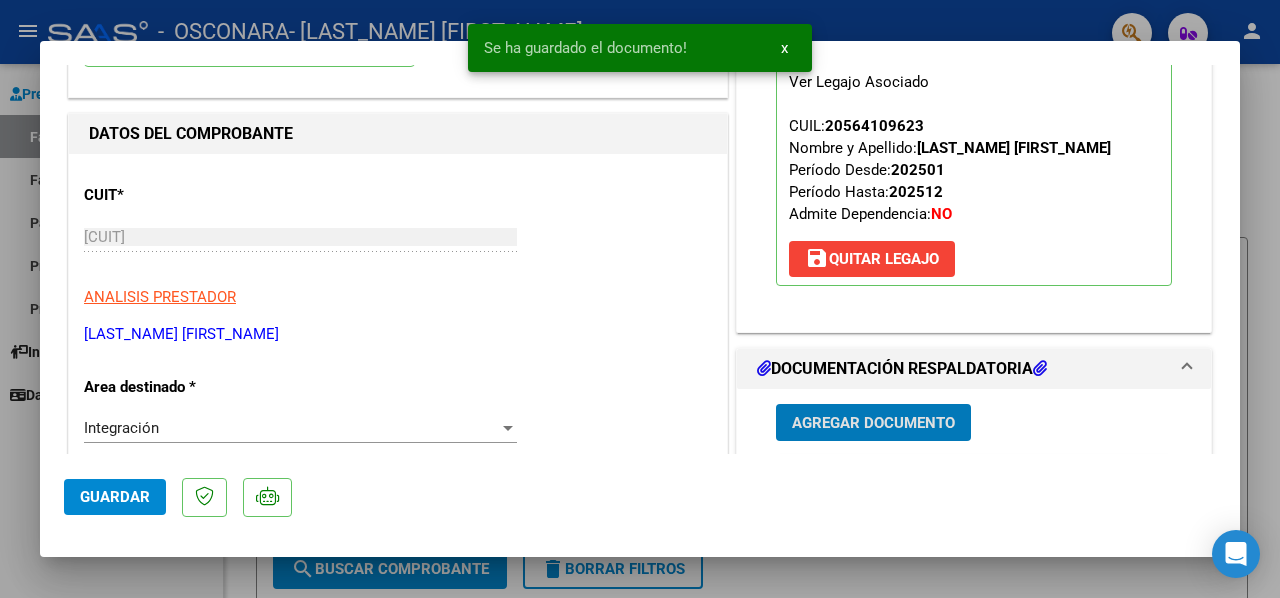 click on "Guardar" 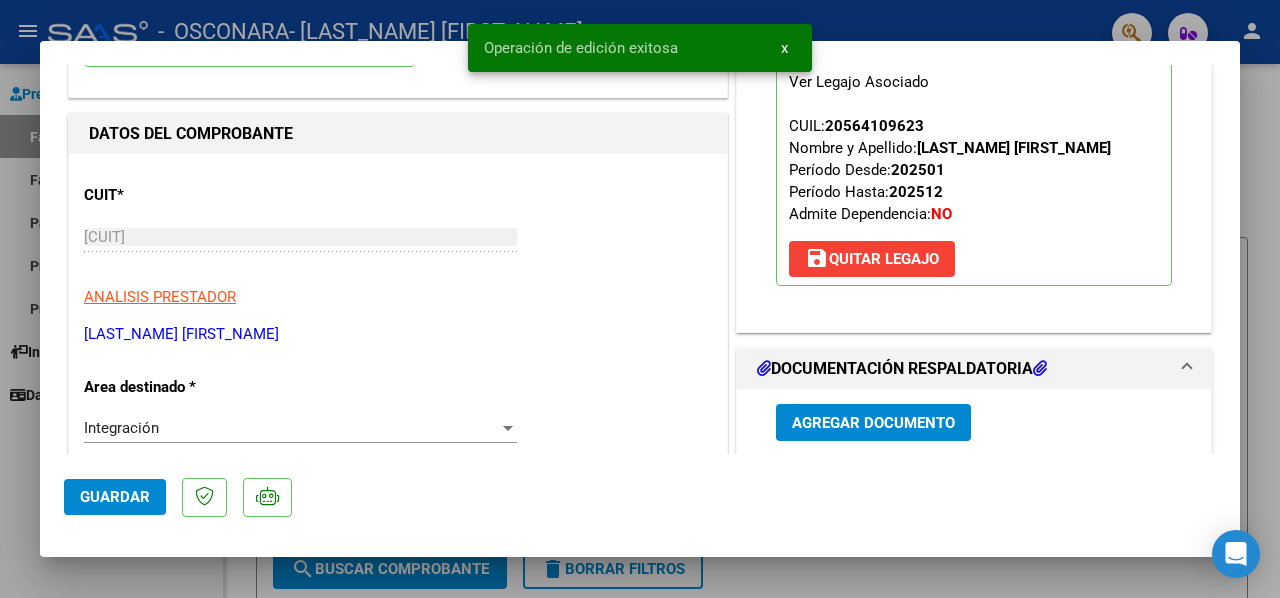 click at bounding box center [640, 299] 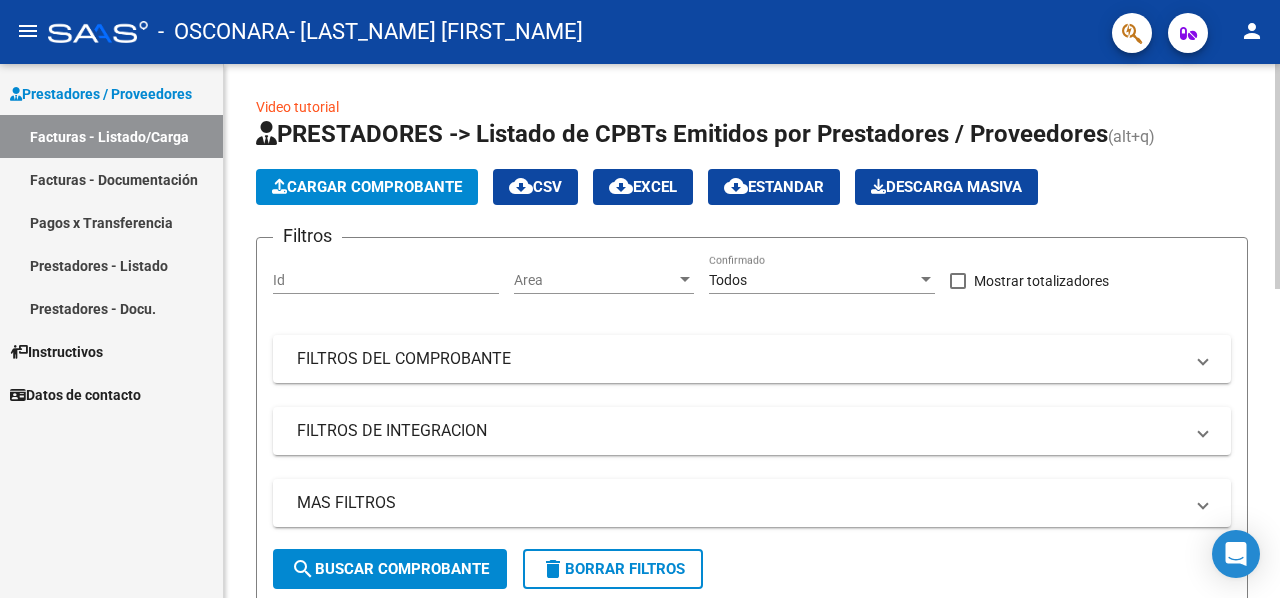 click on "Cargar Comprobante" 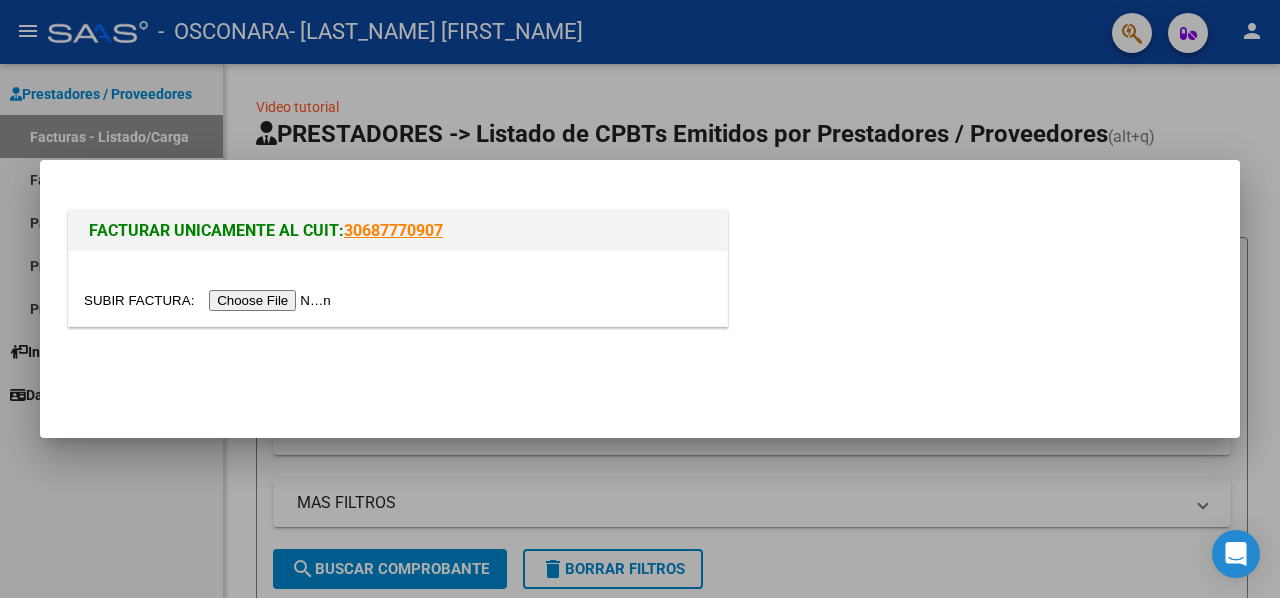 click at bounding box center [398, 288] 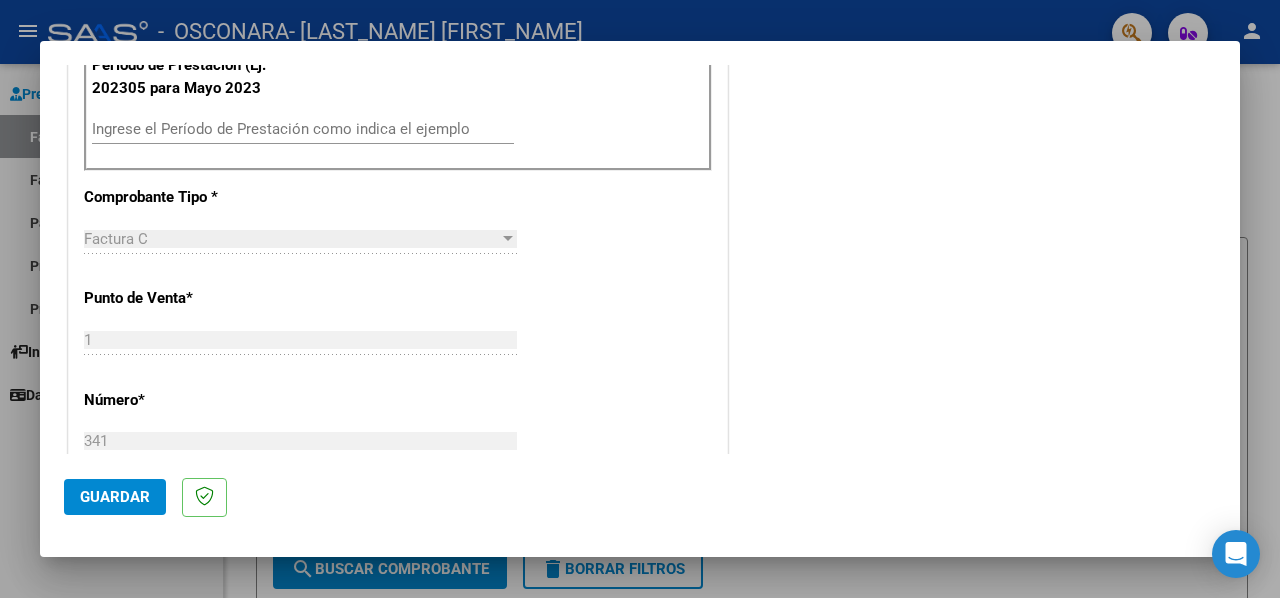 scroll, scrollTop: 500, scrollLeft: 0, axis: vertical 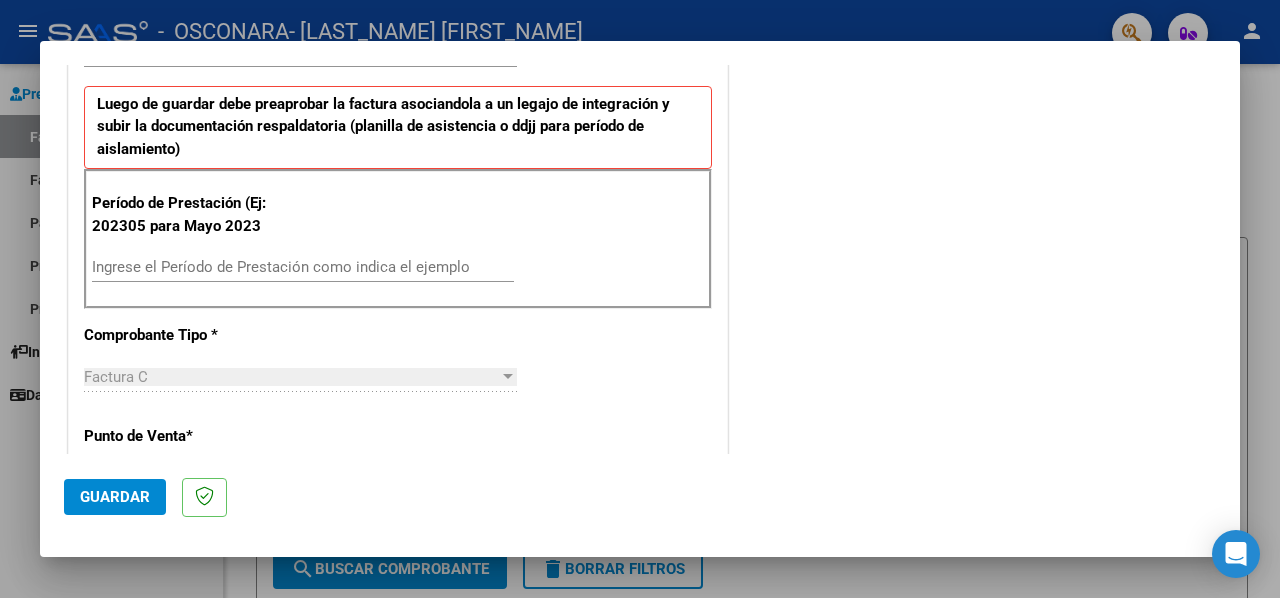 click on "Ingrese el Período de Prestación como indica el ejemplo" at bounding box center [303, 267] 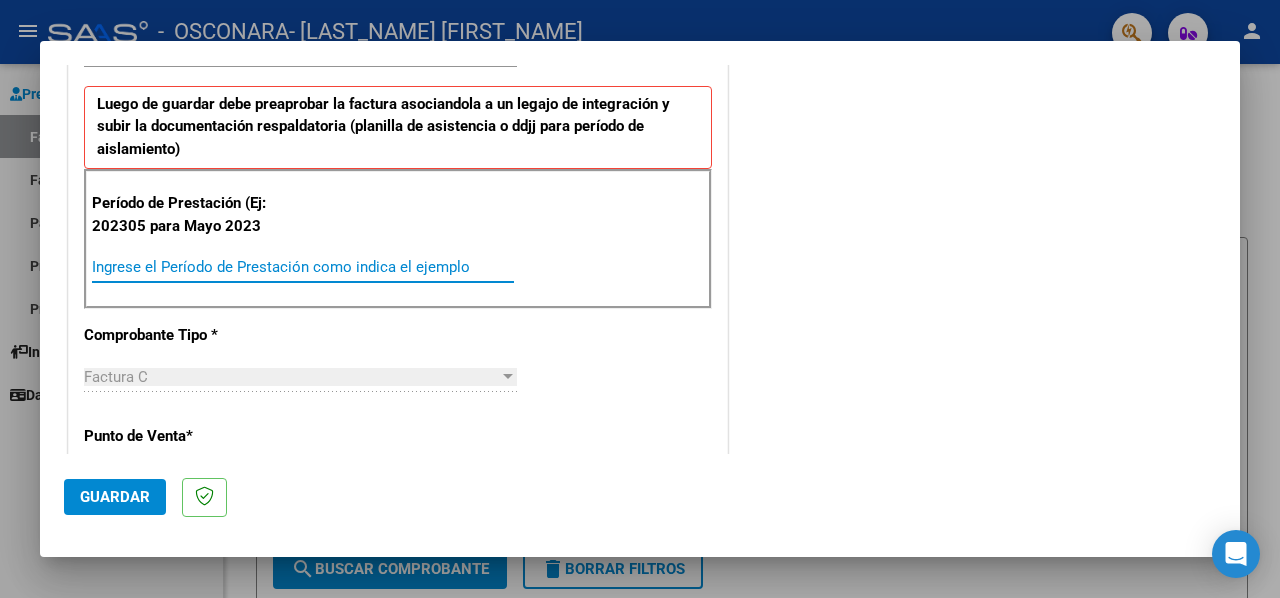 click on "Ingrese el Período de Prestación como indica el ejemplo" at bounding box center (303, 267) 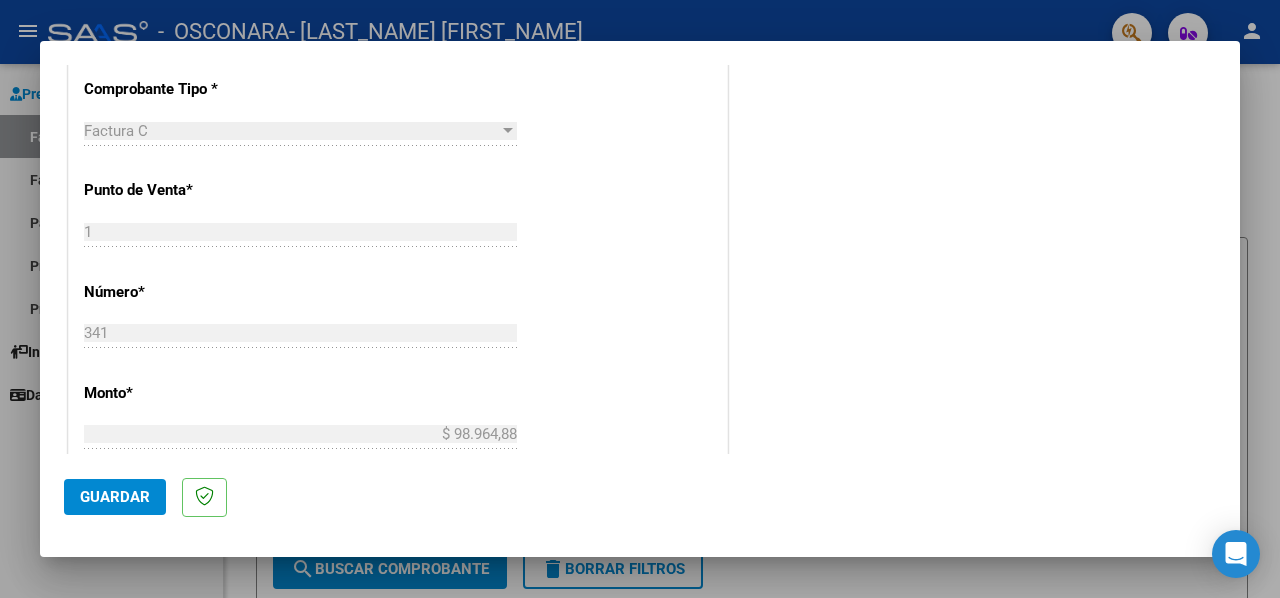 scroll, scrollTop: 1000, scrollLeft: 0, axis: vertical 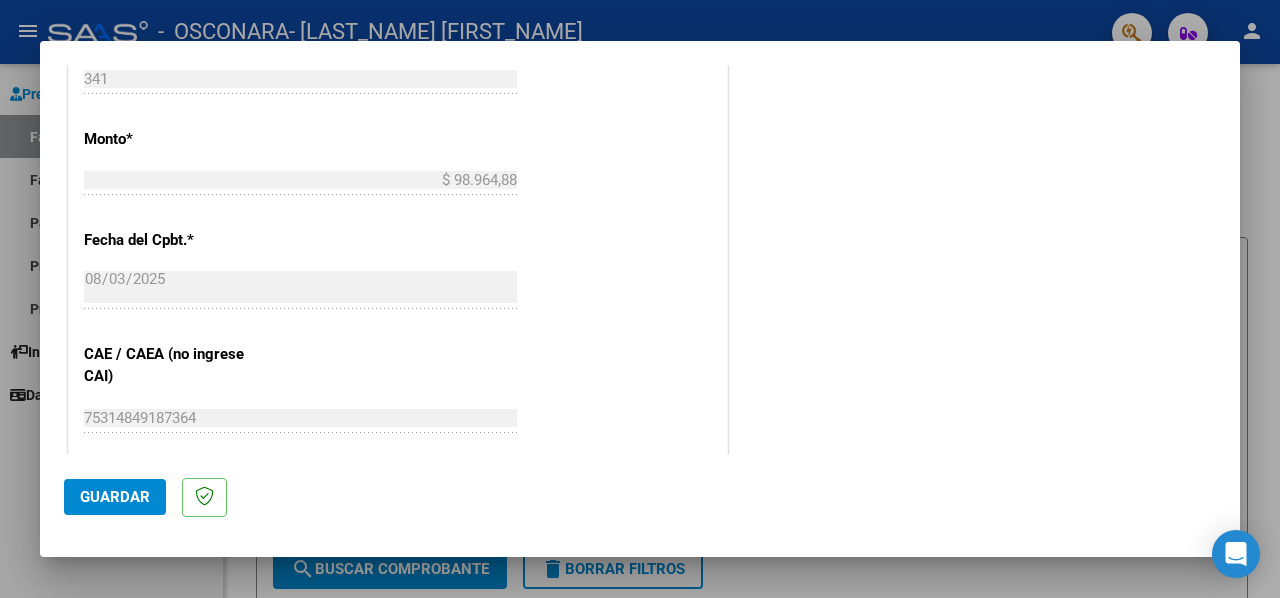 type on "202507" 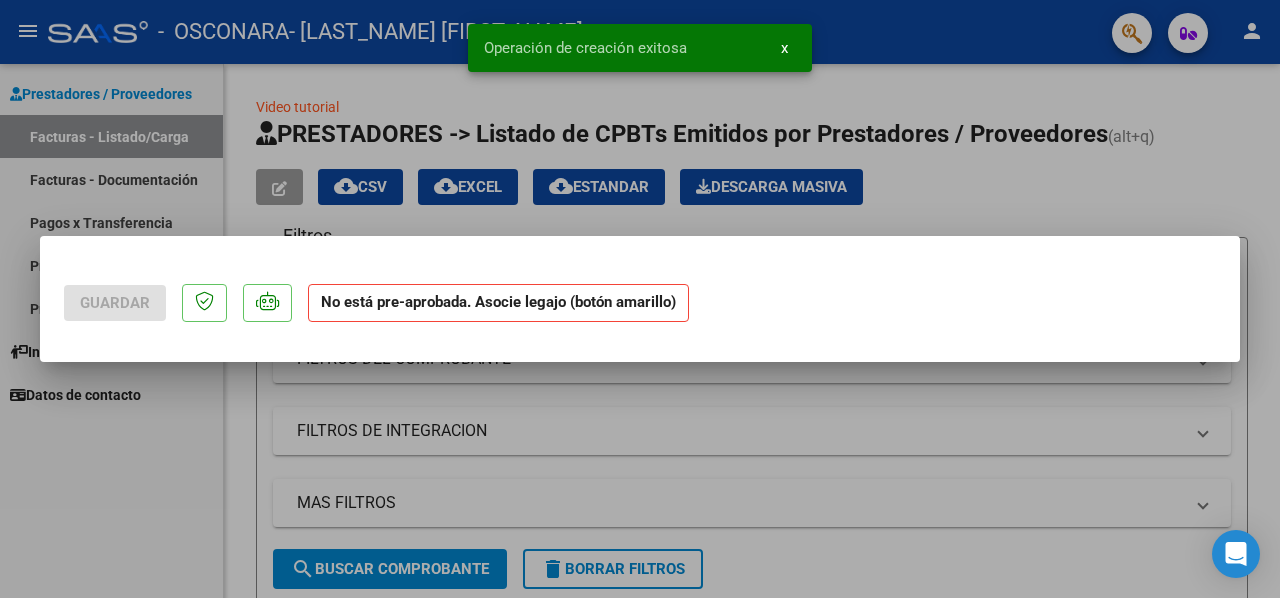 scroll, scrollTop: 0, scrollLeft: 0, axis: both 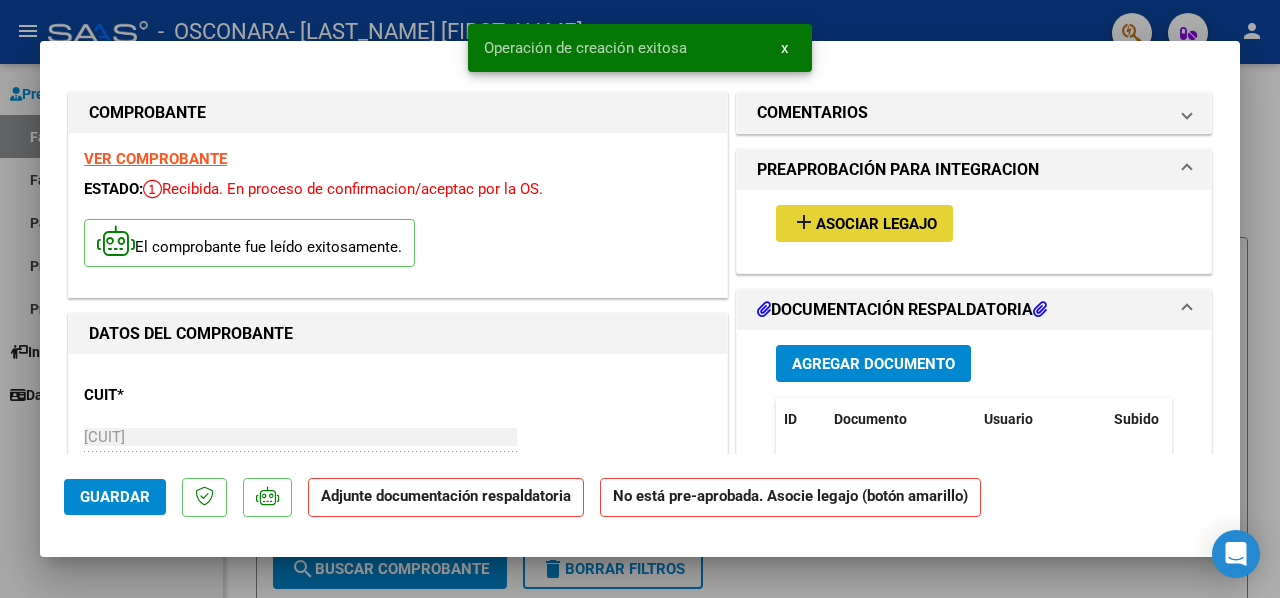 click on "Asociar Legajo" at bounding box center (876, 224) 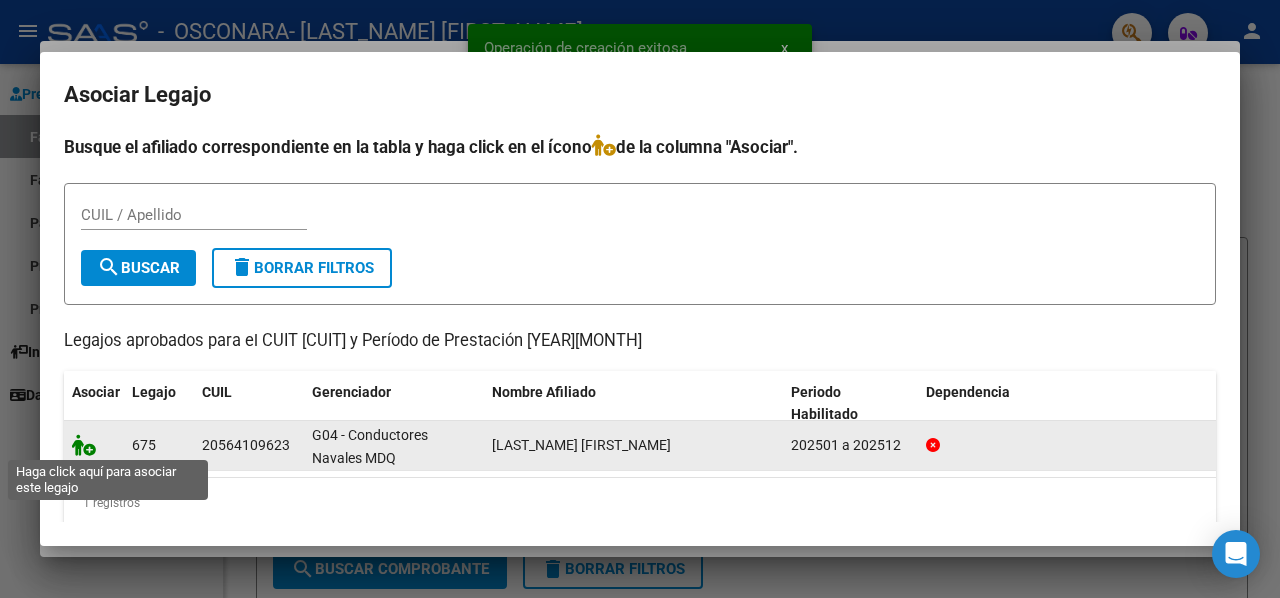 click 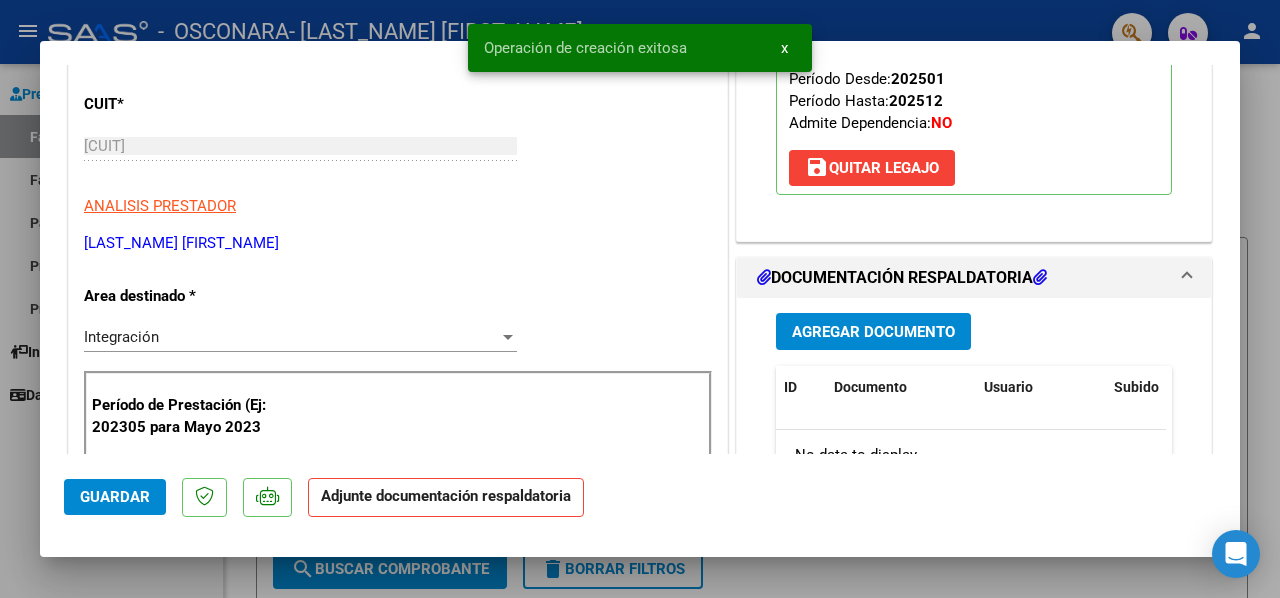 scroll, scrollTop: 300, scrollLeft: 0, axis: vertical 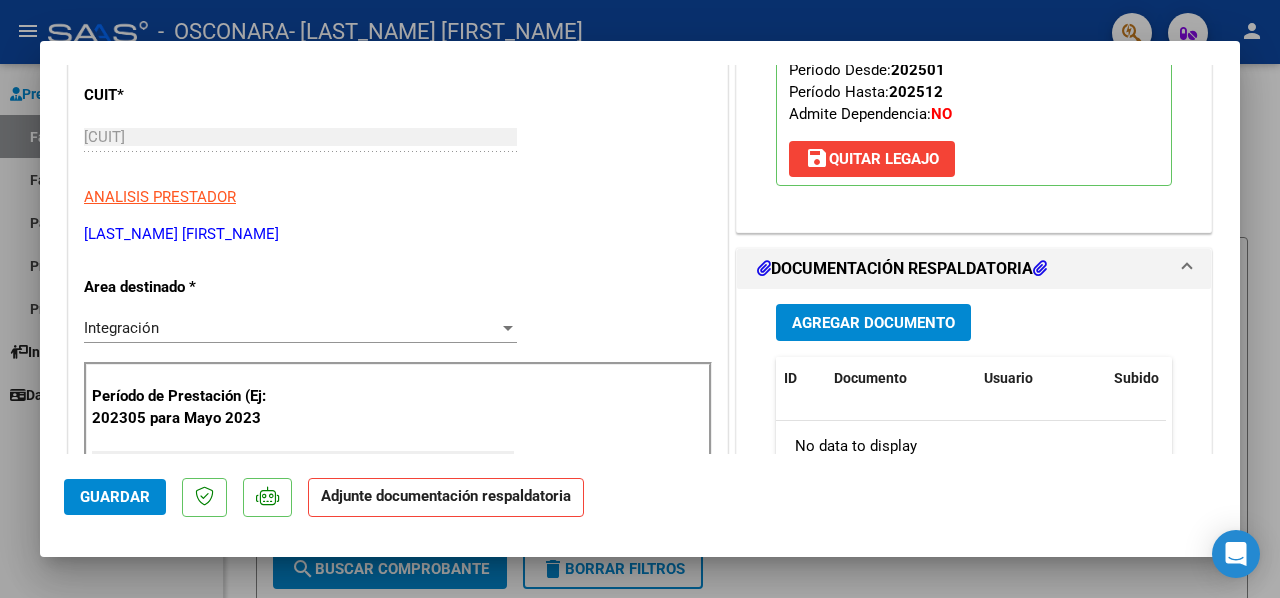 click on "Agregar Documento" at bounding box center (873, 322) 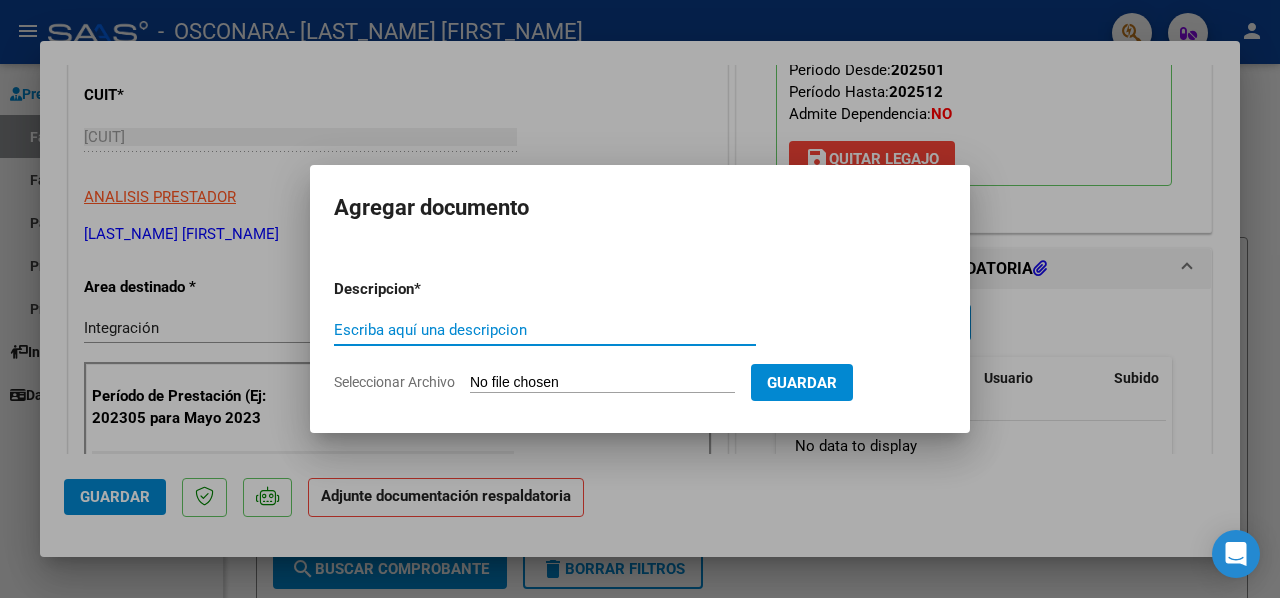 click on "Escriba aquí una descripcion" at bounding box center [545, 330] 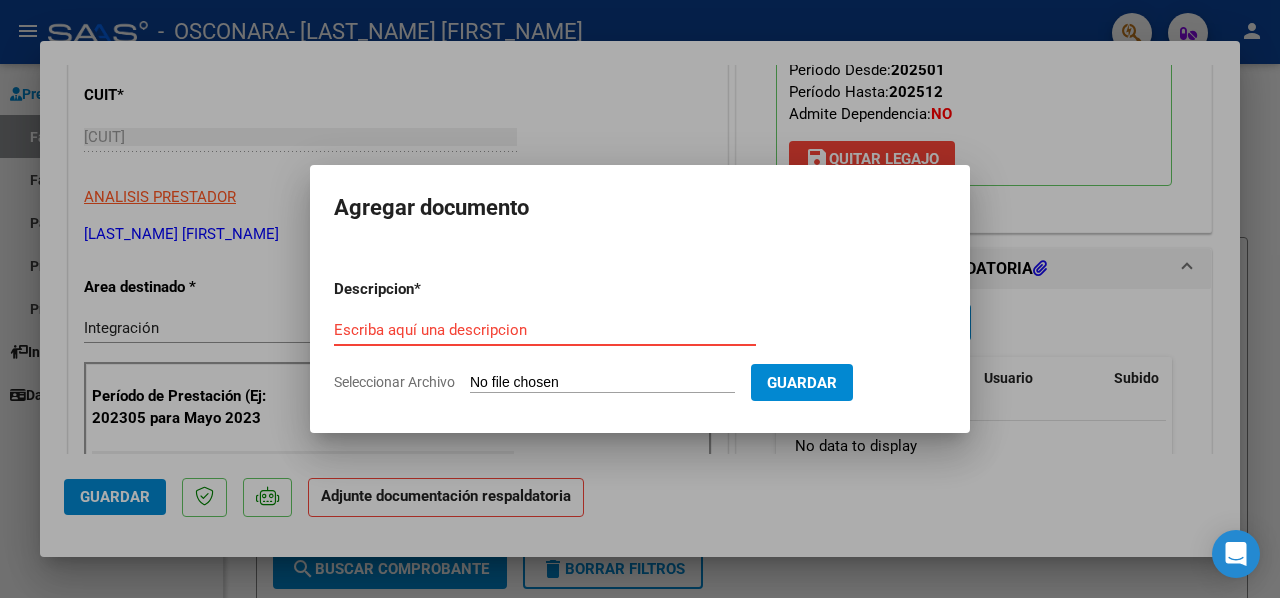 click on "Escriba aquí una descripcion" at bounding box center (545, 330) 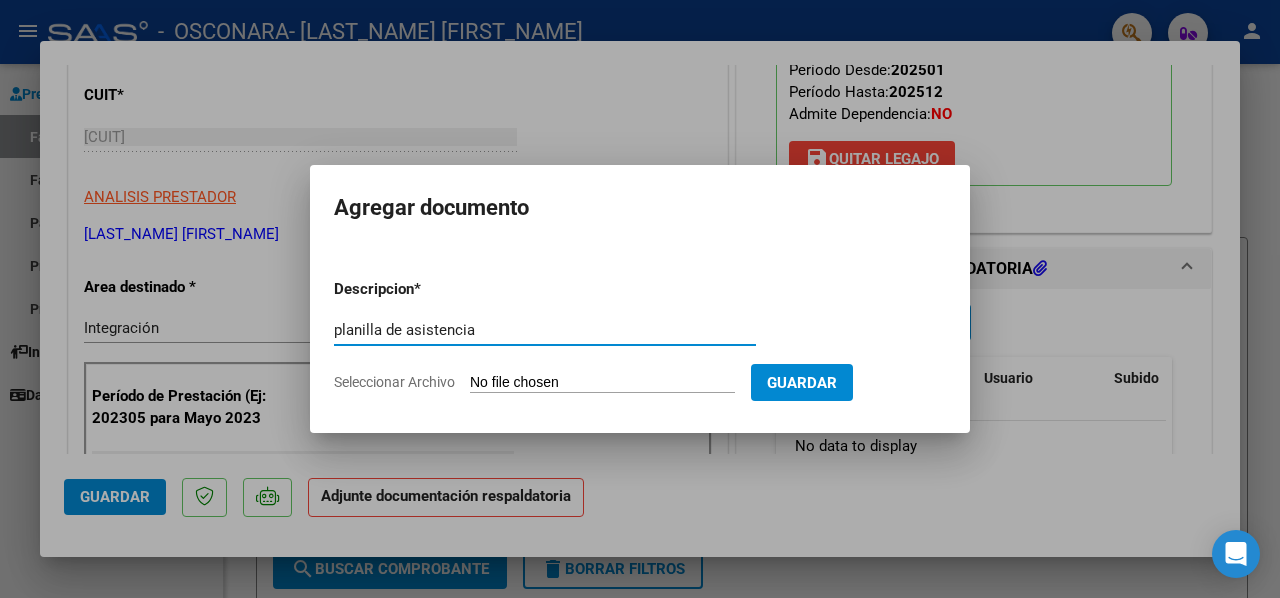 type on "planilla de asistencia" 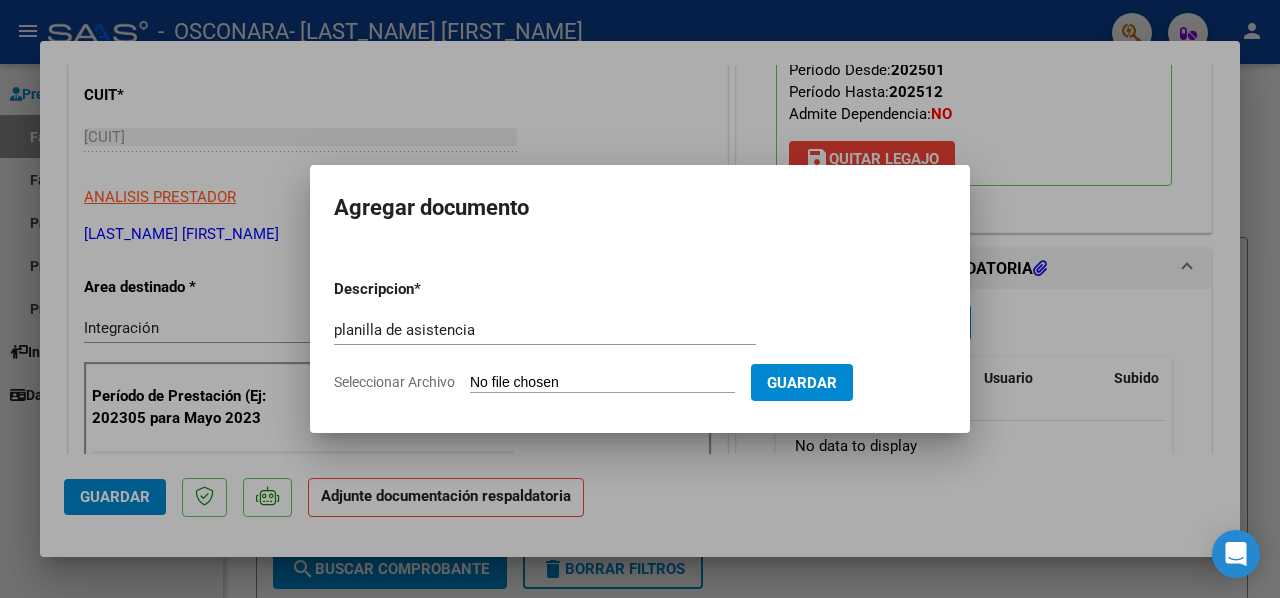 type on "C:\fakepath\[FIRST] [MONTH].jpg" 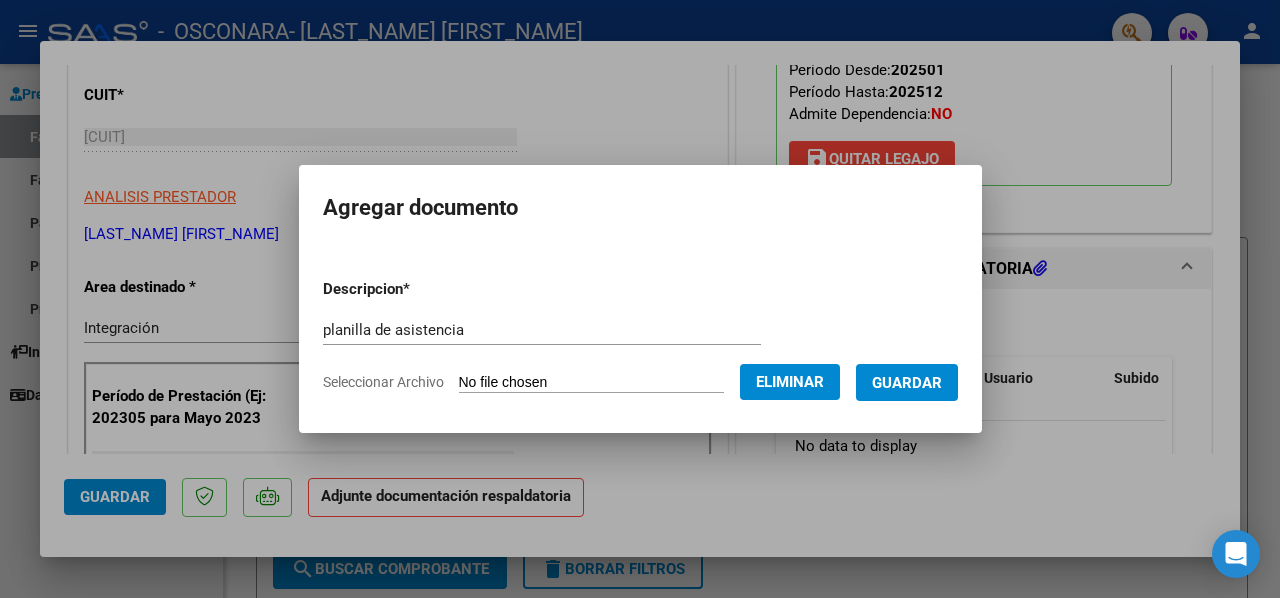 click on "Guardar" at bounding box center (907, 382) 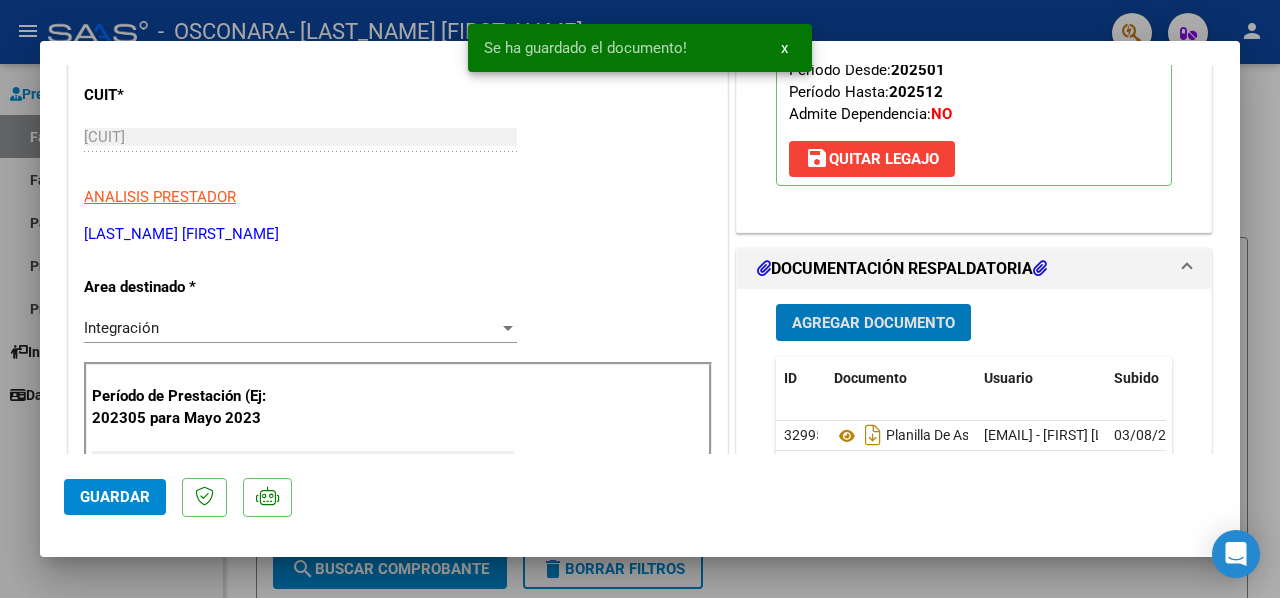 click on "Agregar Documento" at bounding box center [873, 323] 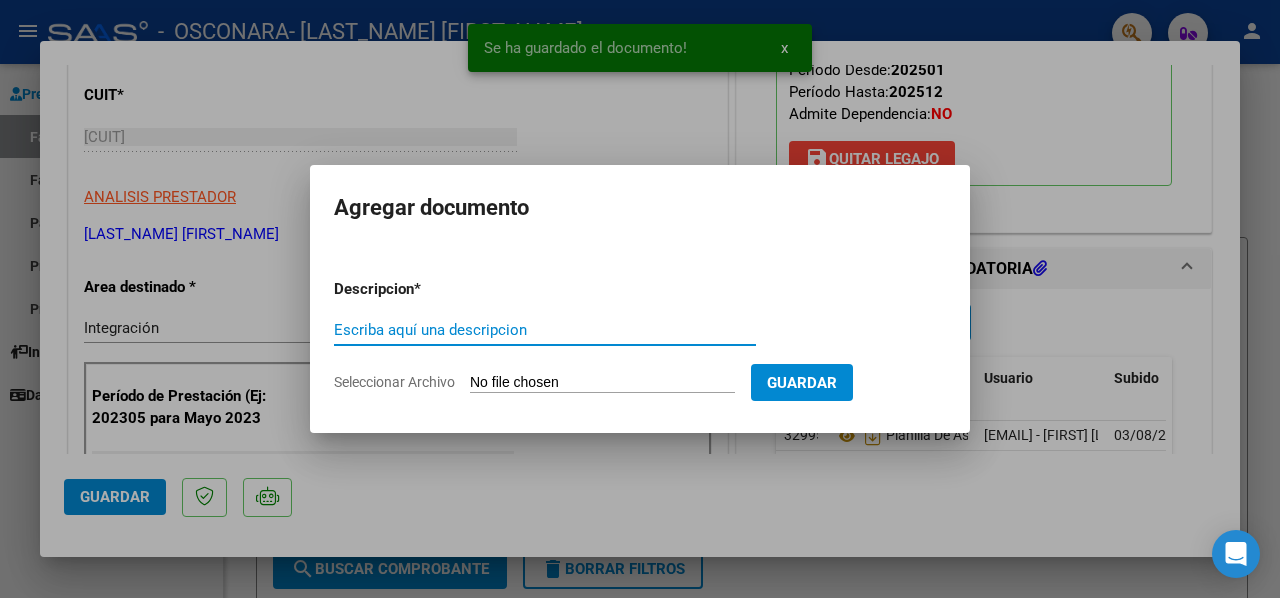 type on "p" 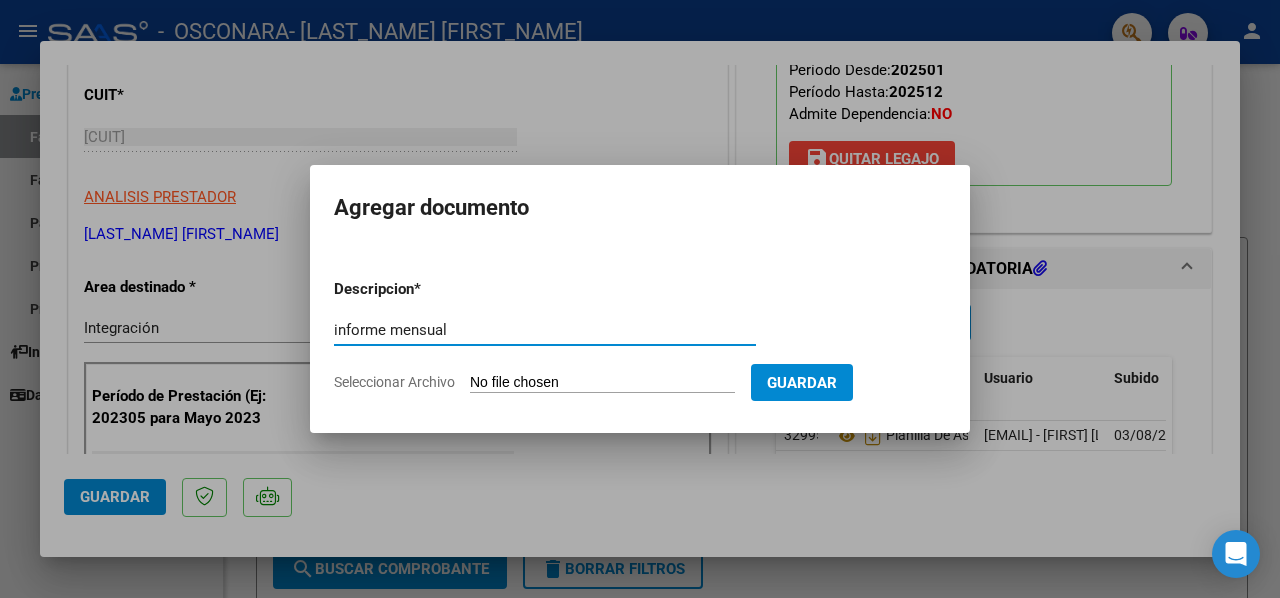 type on "informe mensual" 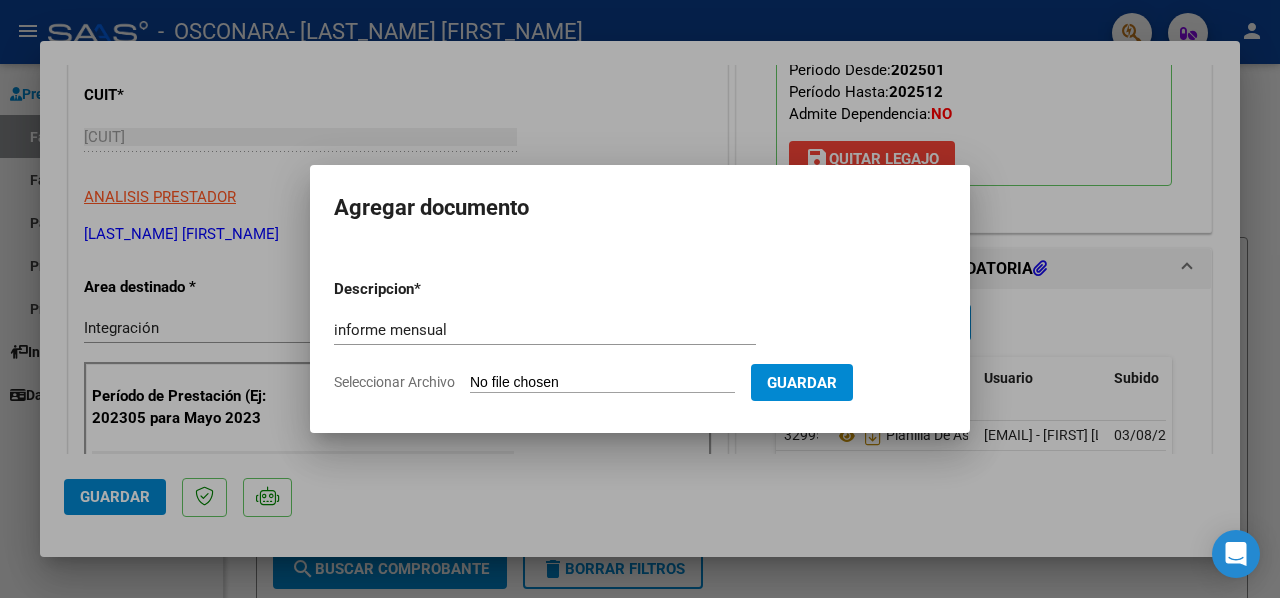 type on "C:\fakepath\Informe Psicopedagogico [LAST_NAME] [FIRST_NAME] [MONTH] [YEAR].pdf" 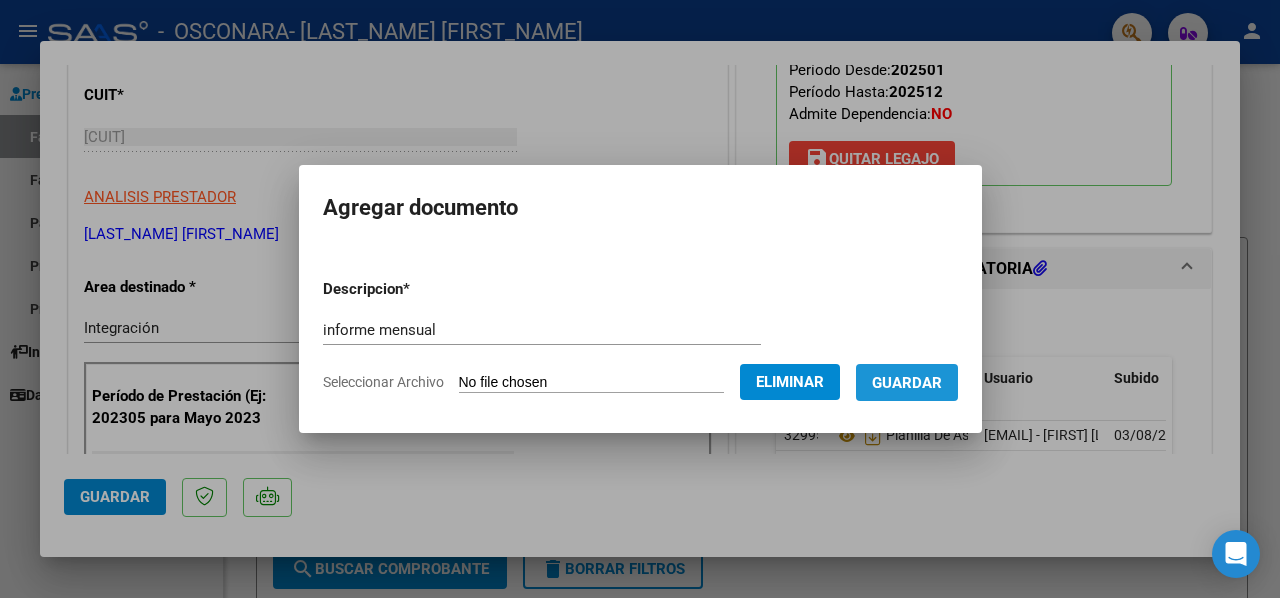 drag, startPoint x: 964, startPoint y: 373, endPoint x: 954, endPoint y: 375, distance: 10.198039 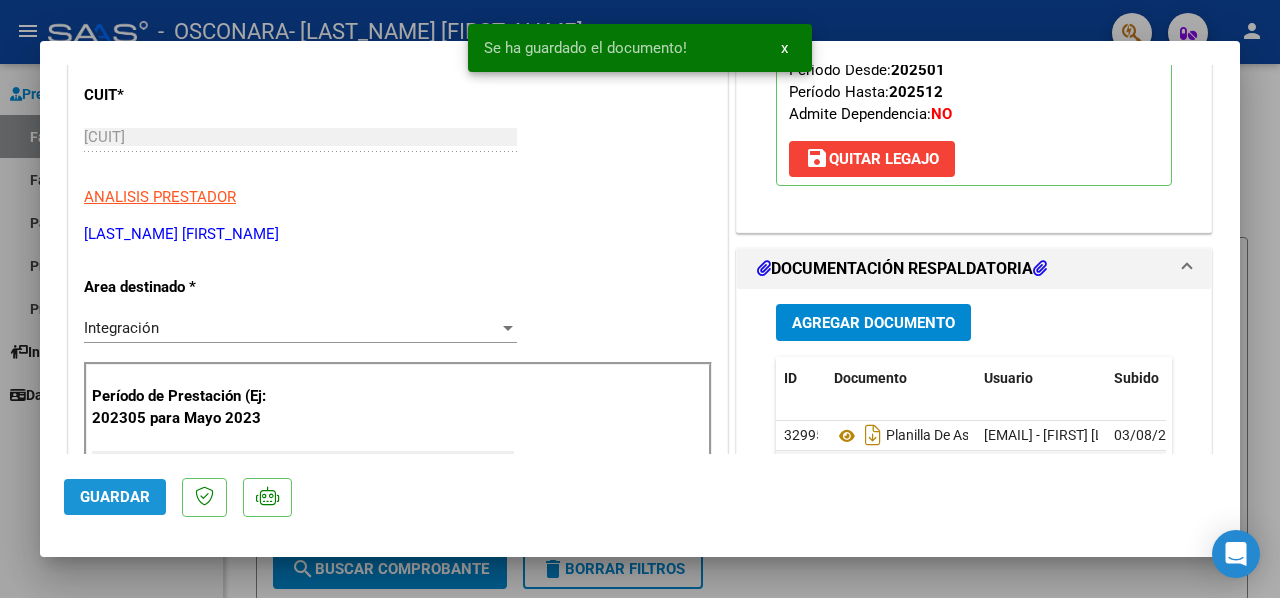 click on "Guardar" 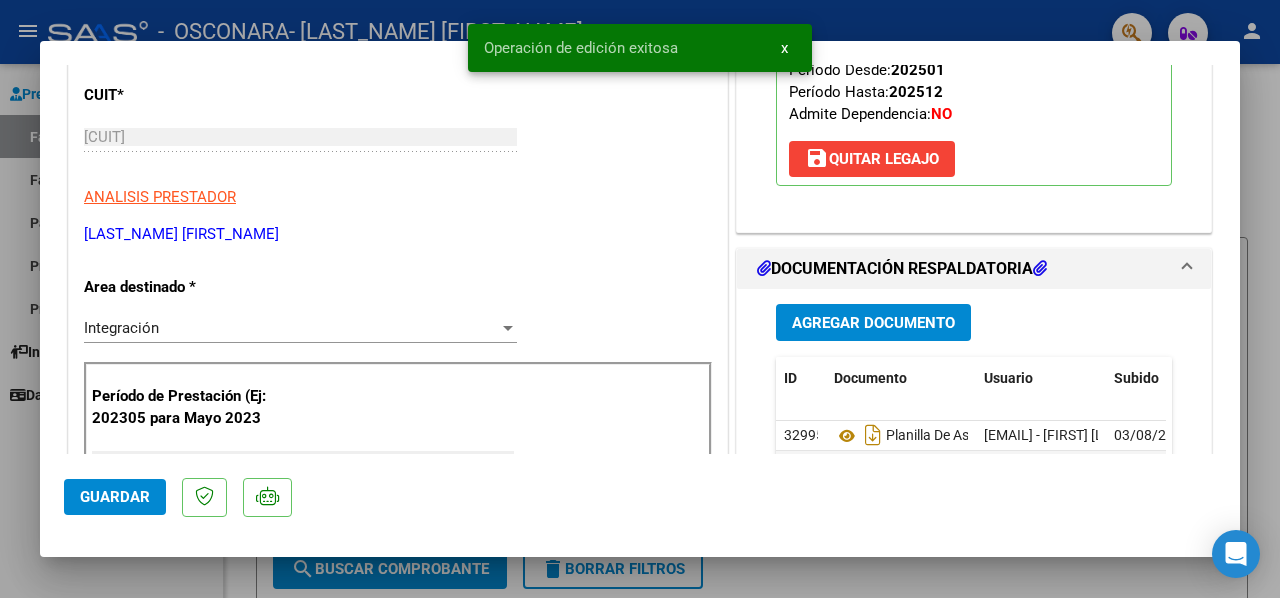 click at bounding box center [640, 299] 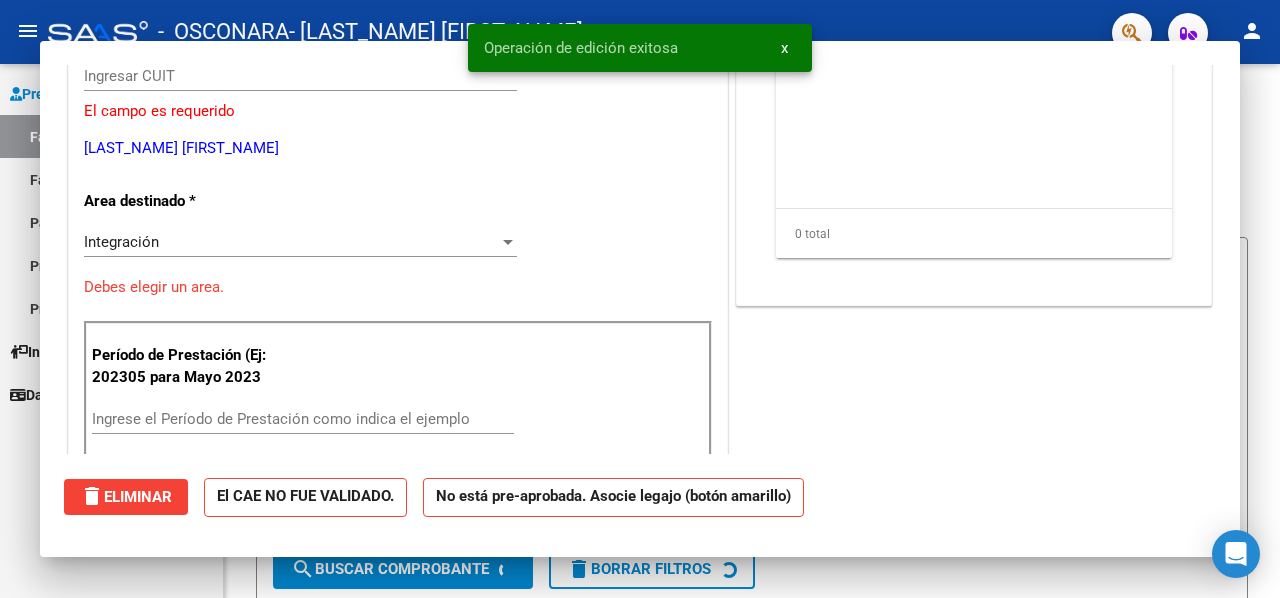 scroll, scrollTop: 0, scrollLeft: 0, axis: both 